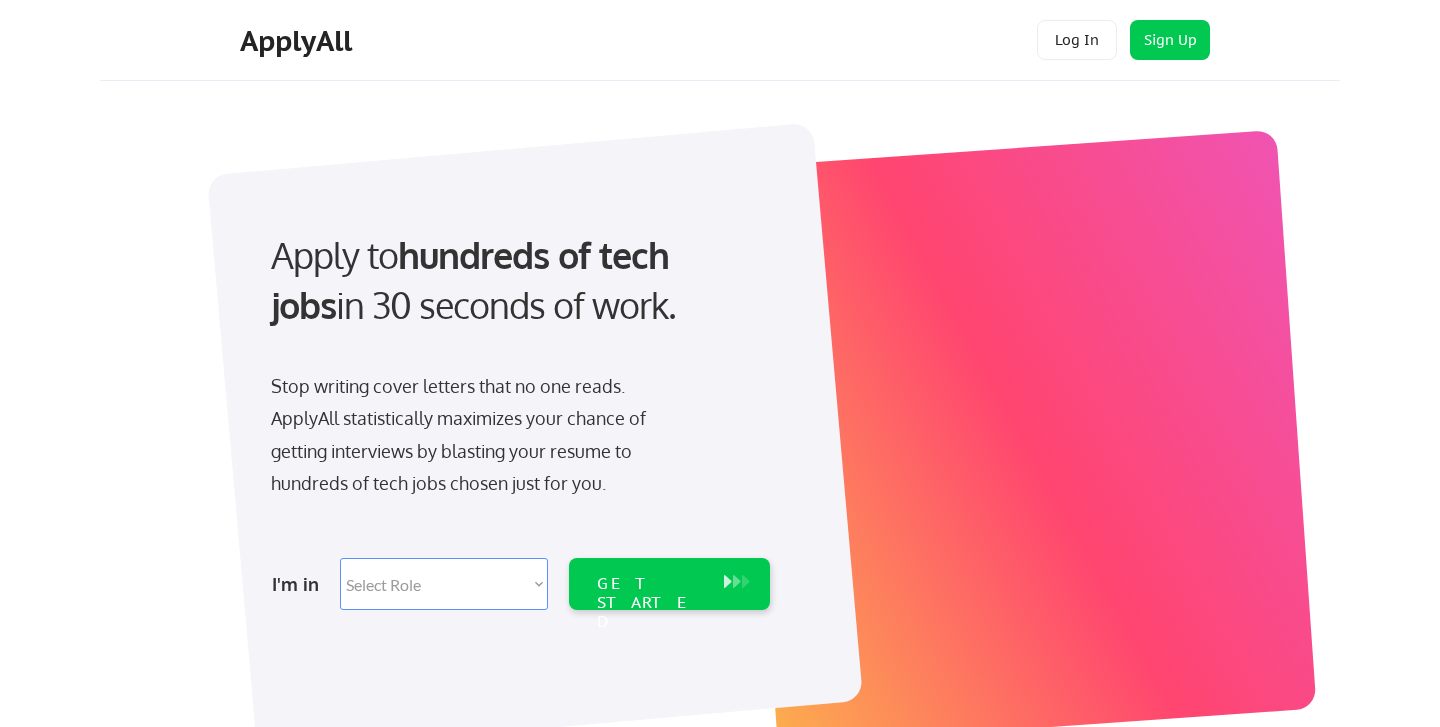 scroll, scrollTop: 0, scrollLeft: 0, axis: both 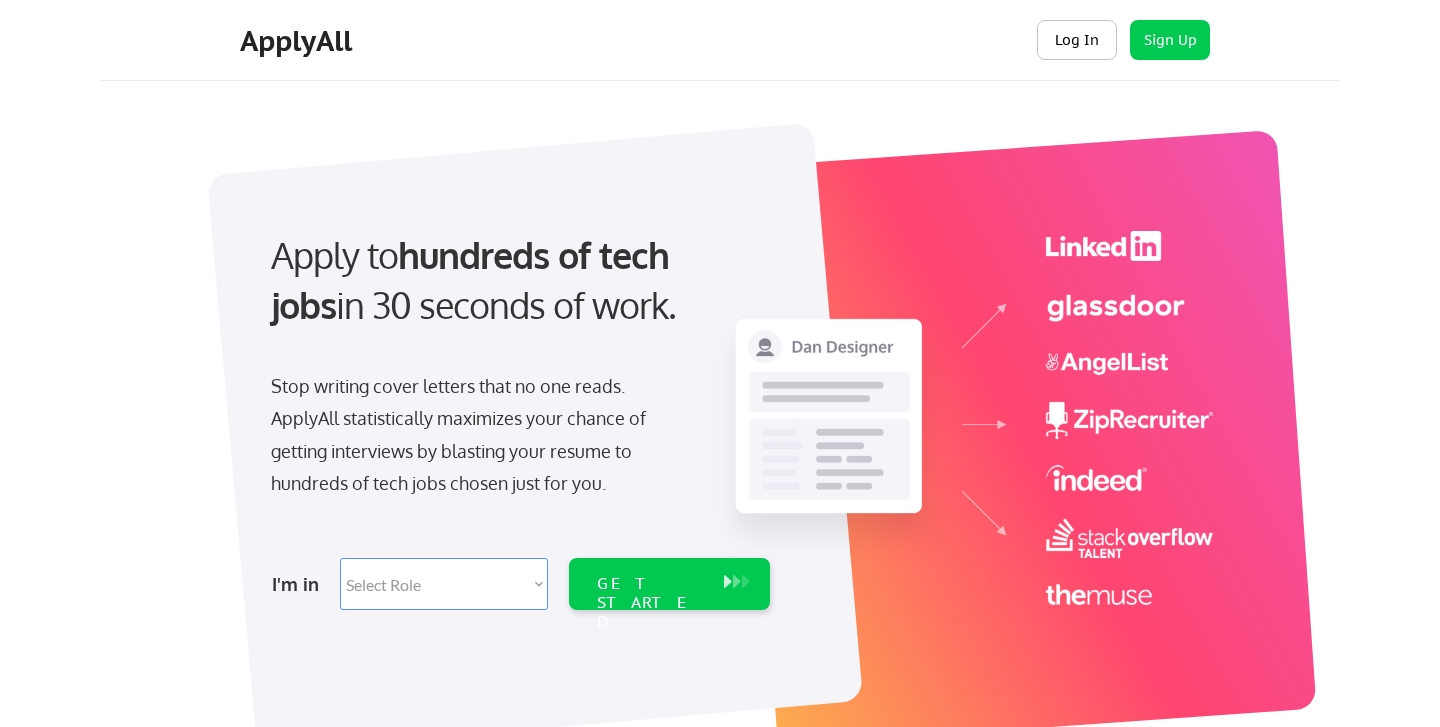 click on "Log In" at bounding box center [1077, 40] 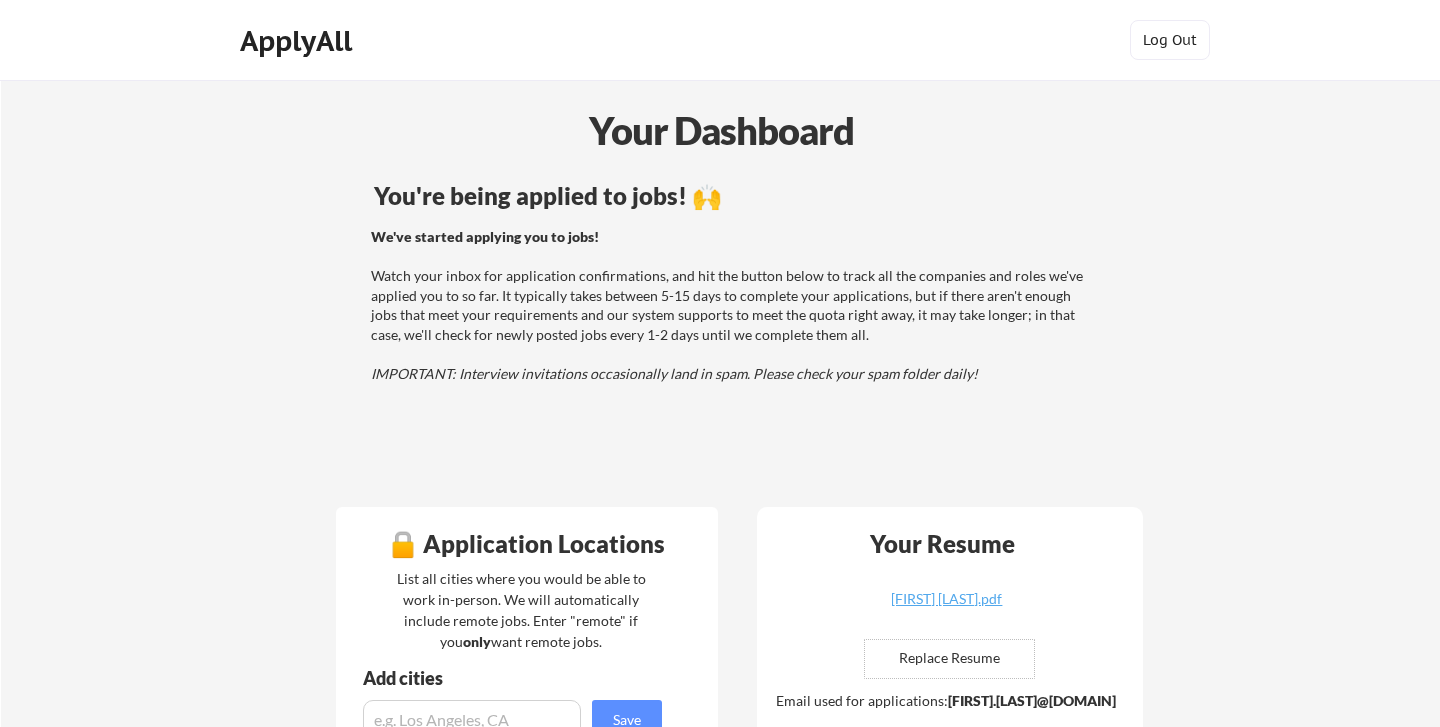 scroll, scrollTop: 0, scrollLeft: 0, axis: both 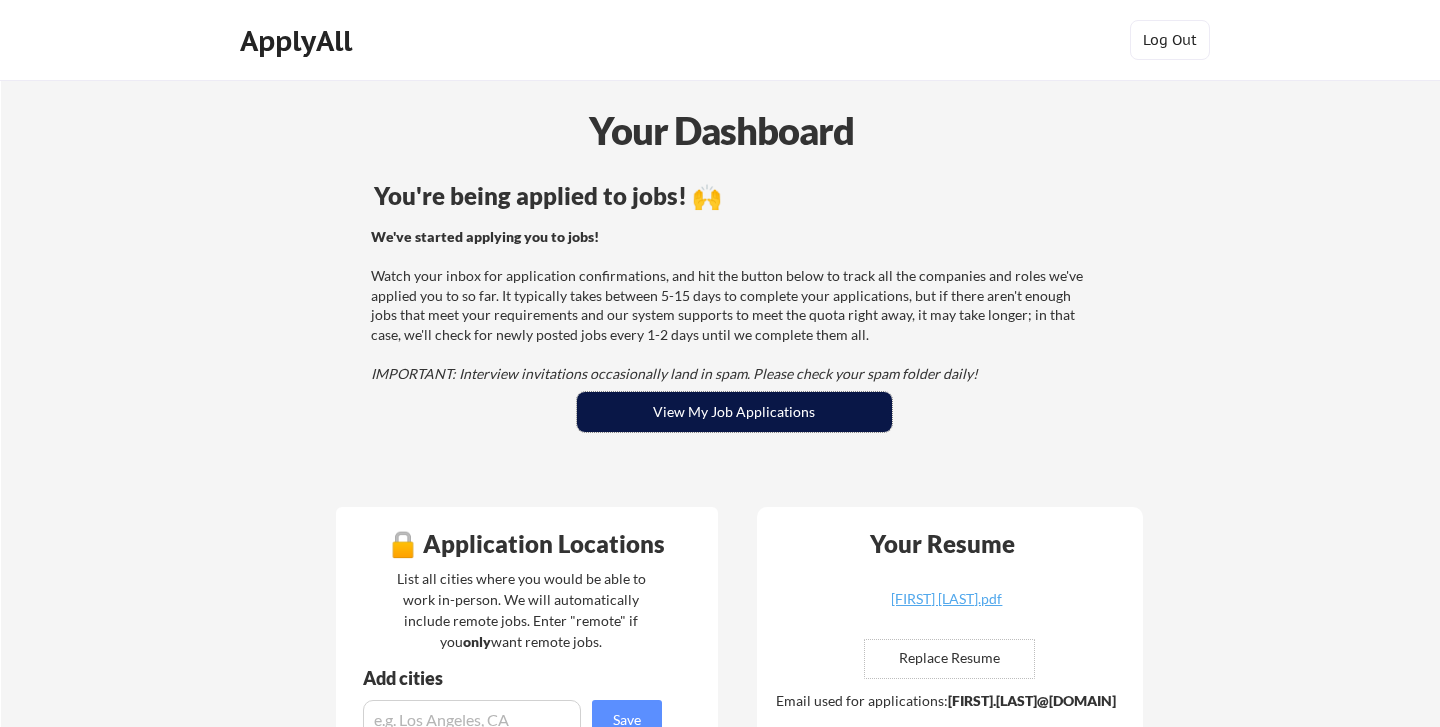 click on "View My Job Applications" at bounding box center (734, 412) 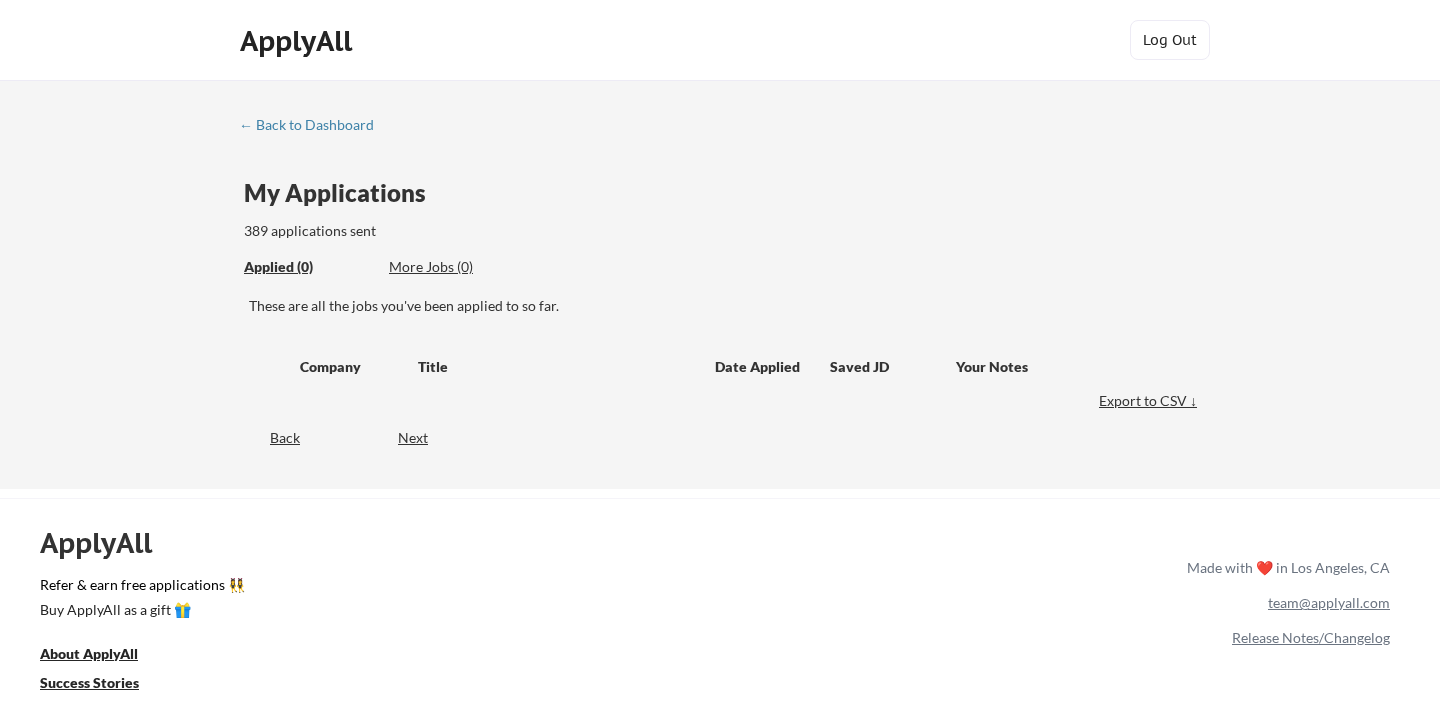 scroll, scrollTop: 0, scrollLeft: 0, axis: both 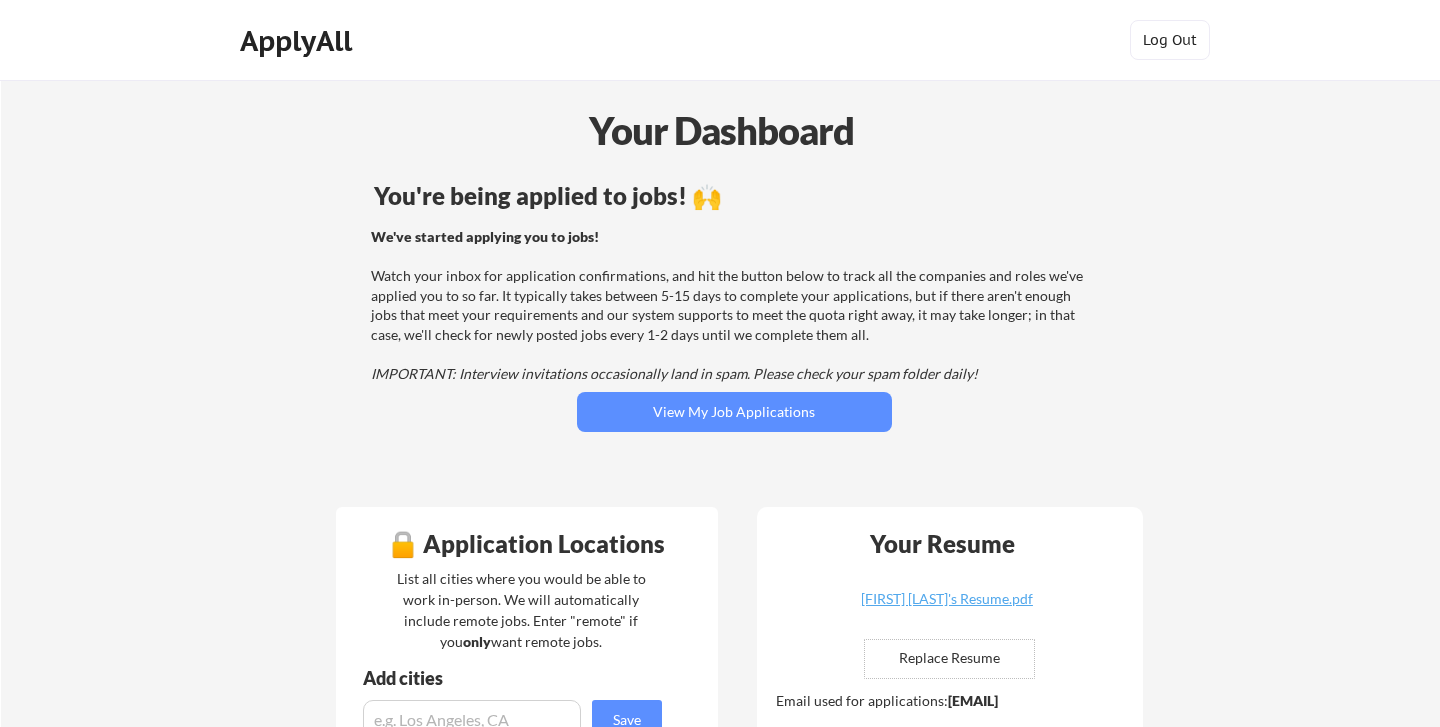 click at bounding box center [949, 659] 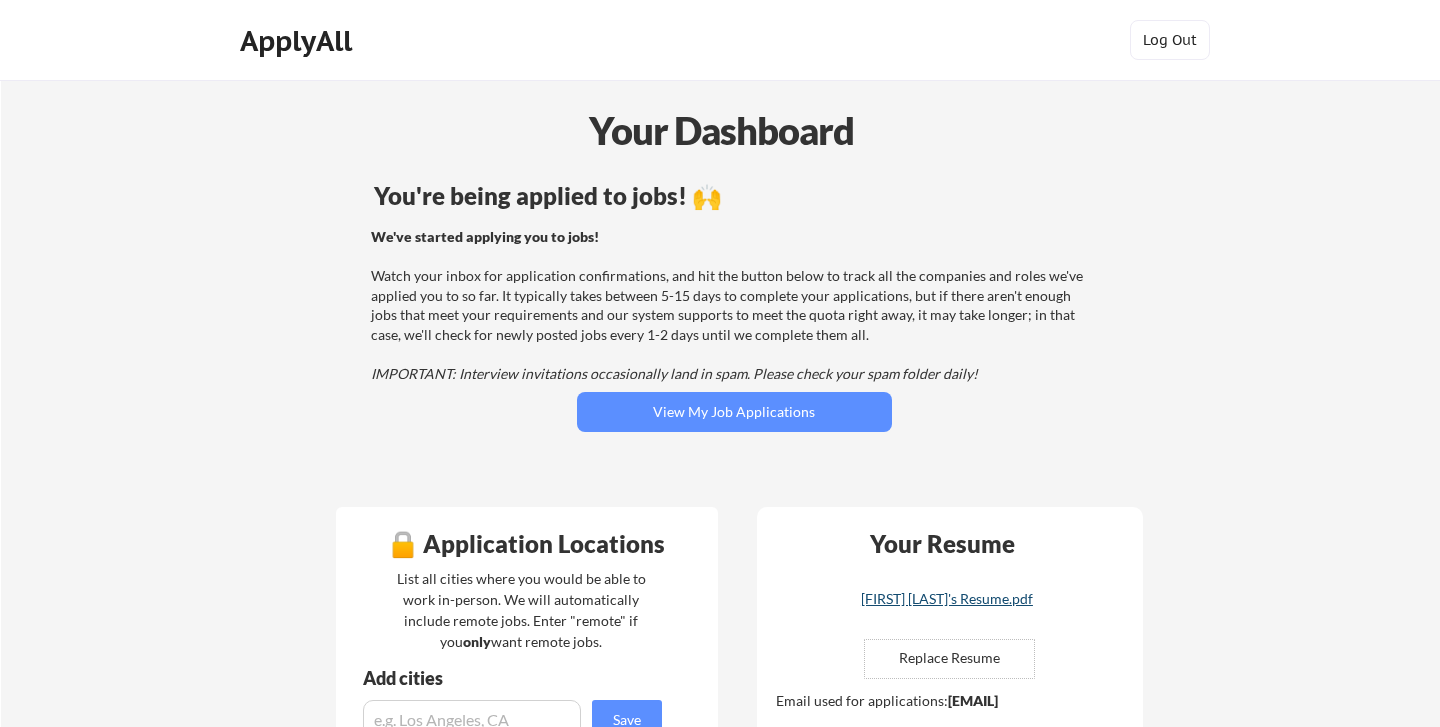 click on "Hakeem Saleh's Resume.pdf" at bounding box center (947, 599) 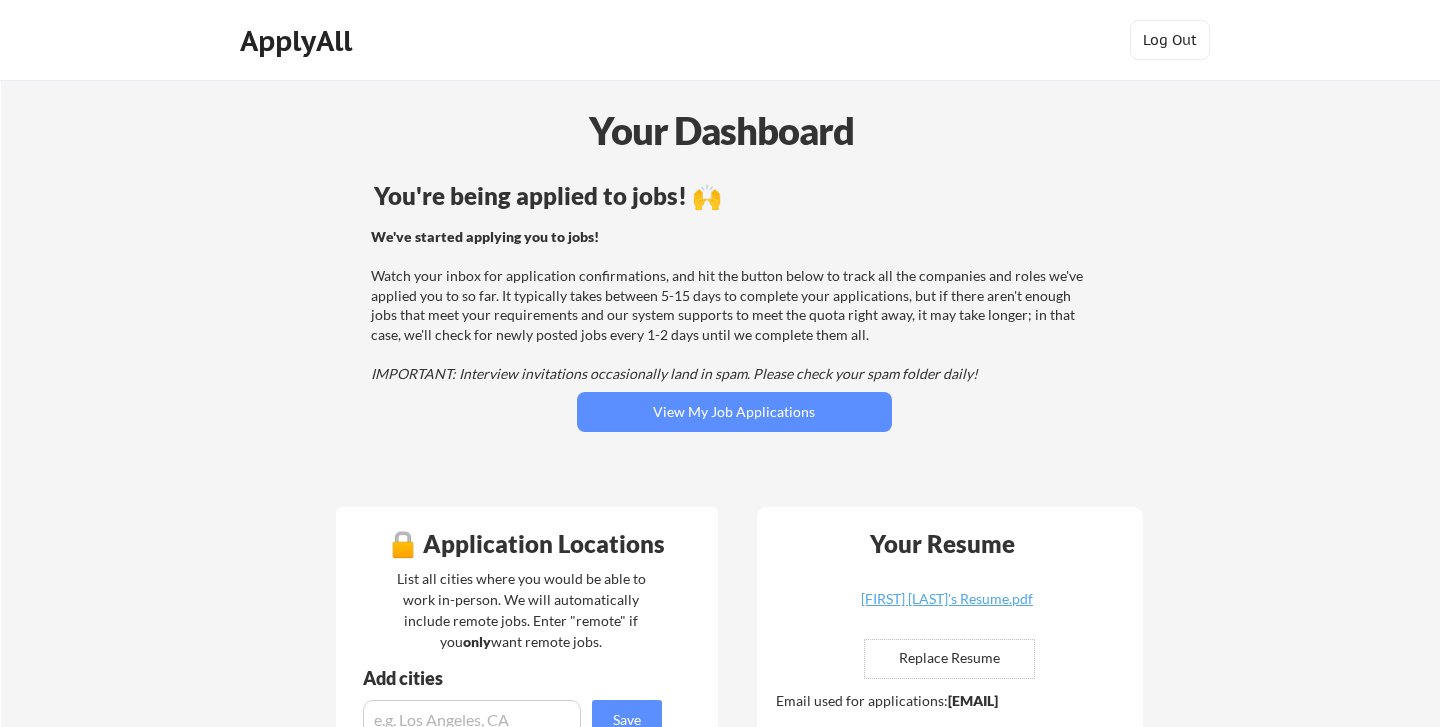 click at bounding box center [949, 659] 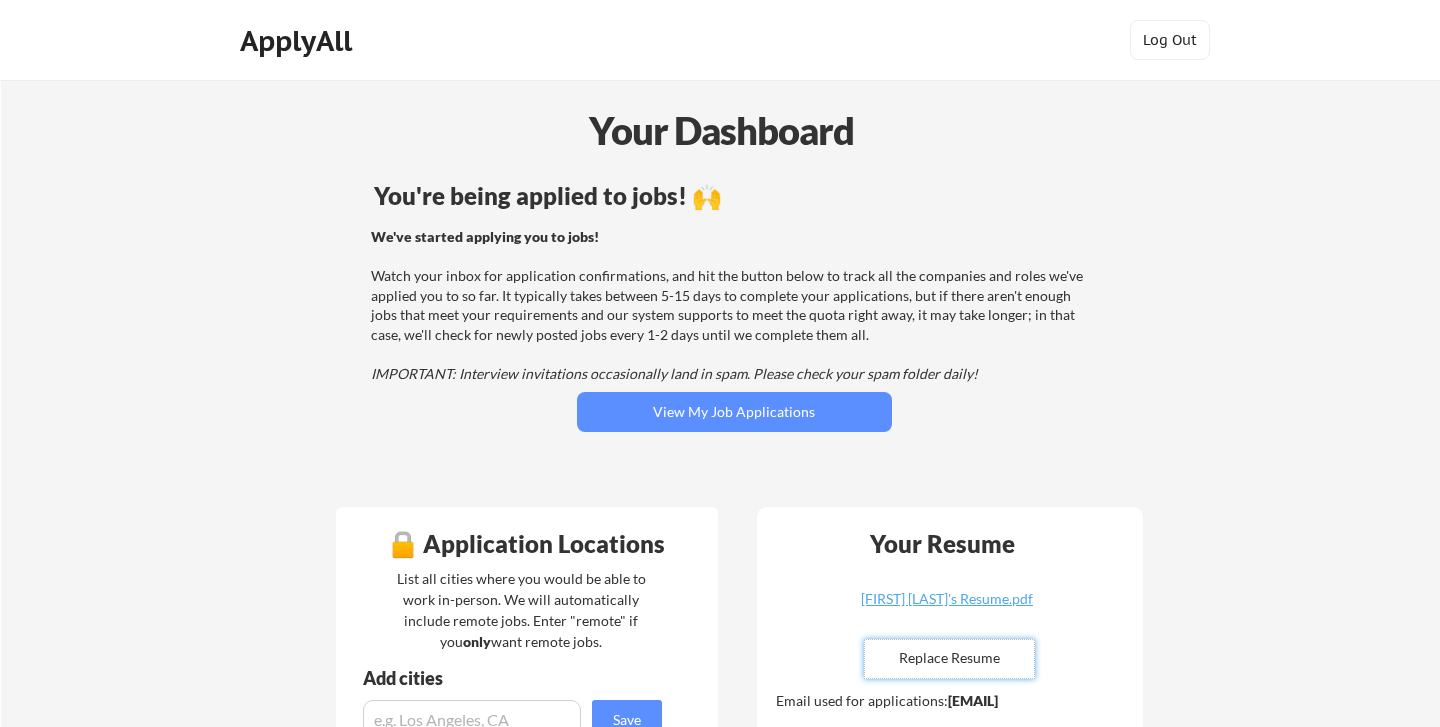 type on "C:\fakepath\Saleh, Hakeem. 2025 Resume.pdf" 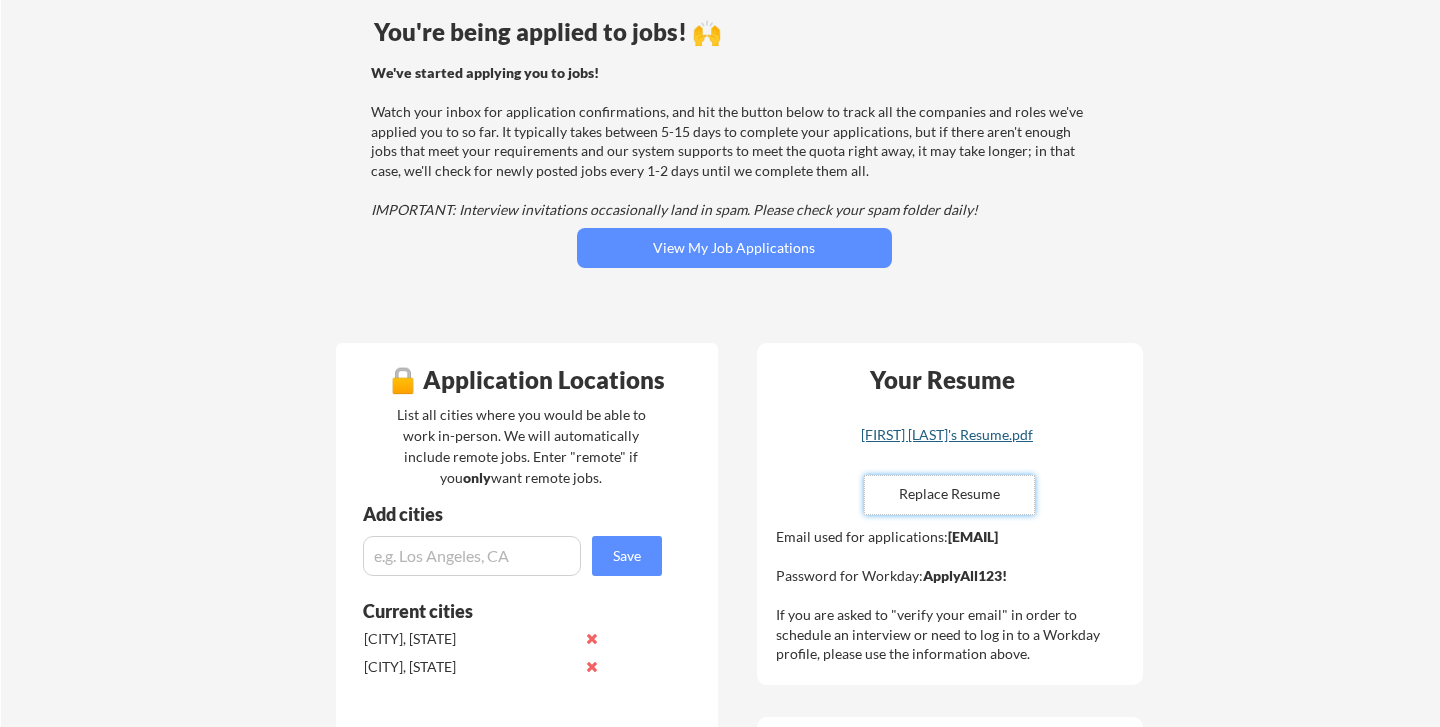 scroll, scrollTop: 193, scrollLeft: 0, axis: vertical 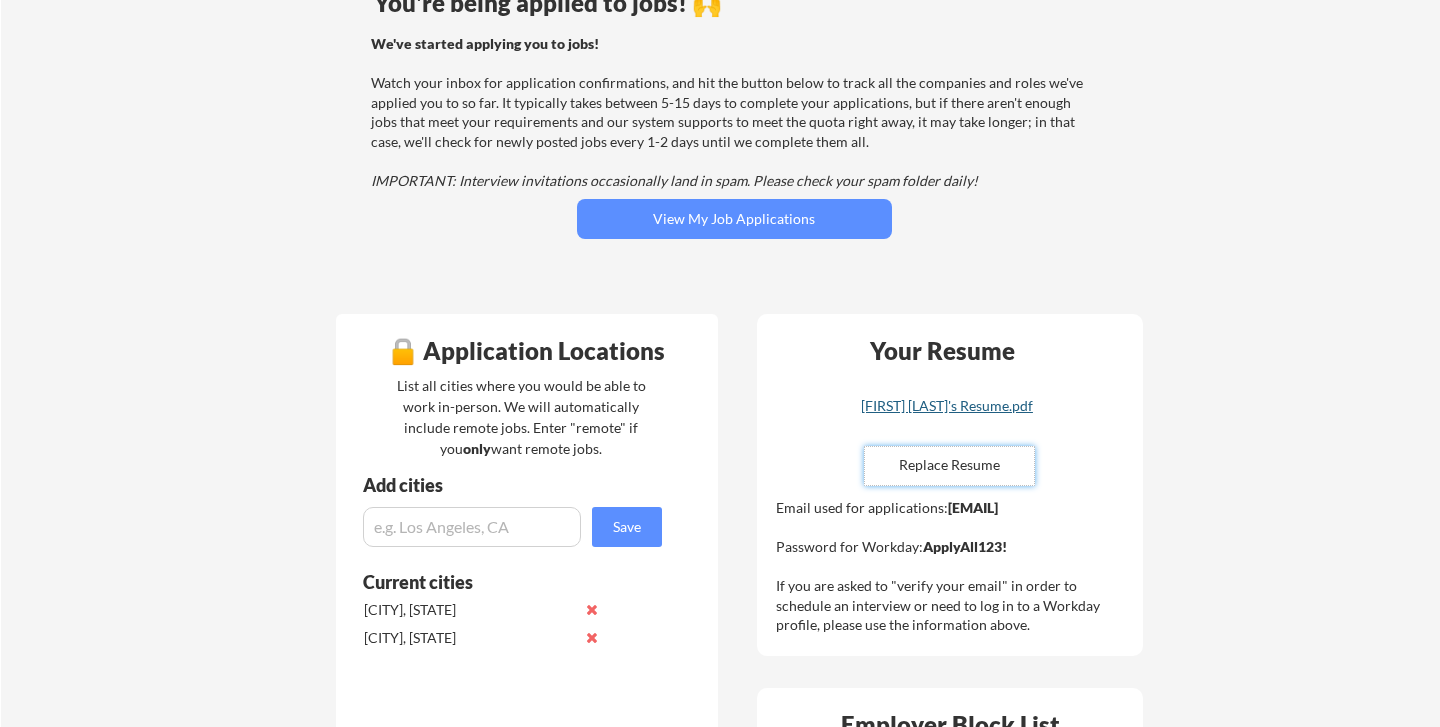 type 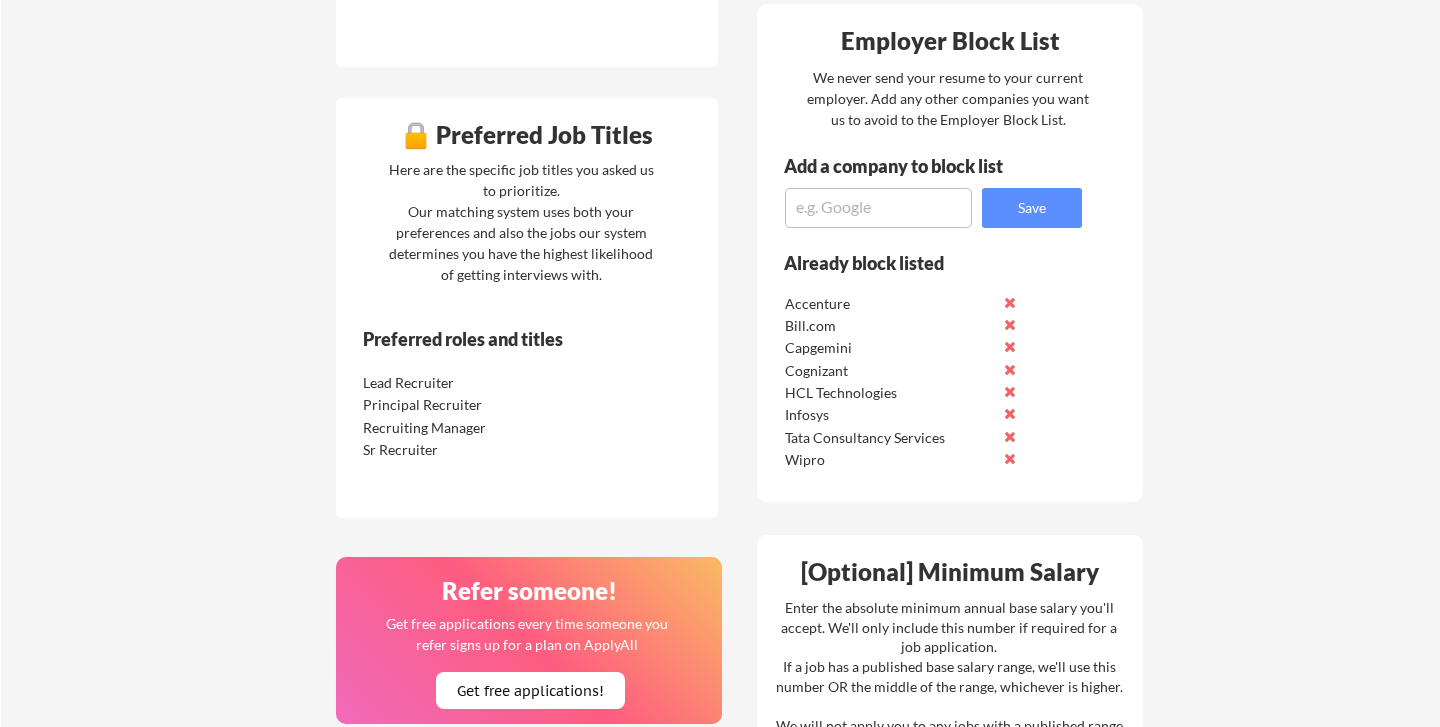 scroll, scrollTop: 886, scrollLeft: 0, axis: vertical 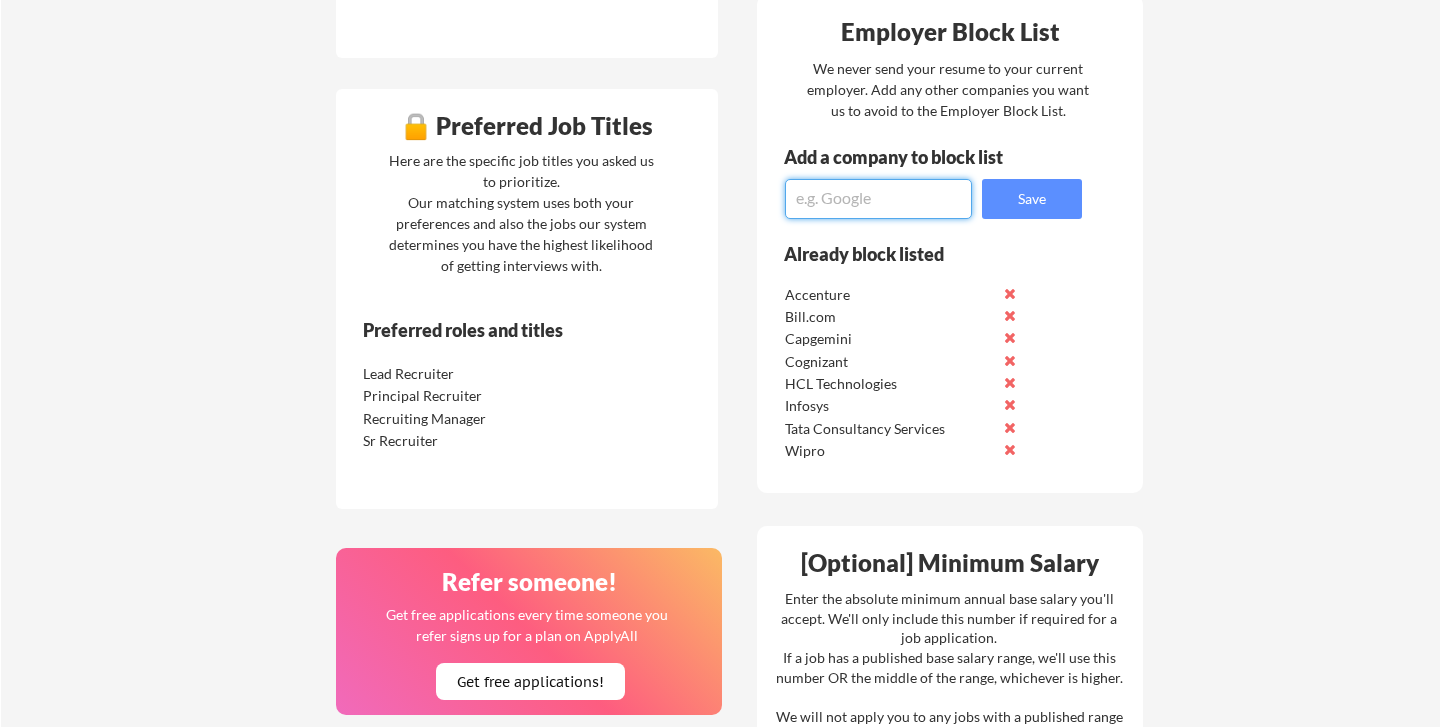 click at bounding box center [878, 199] 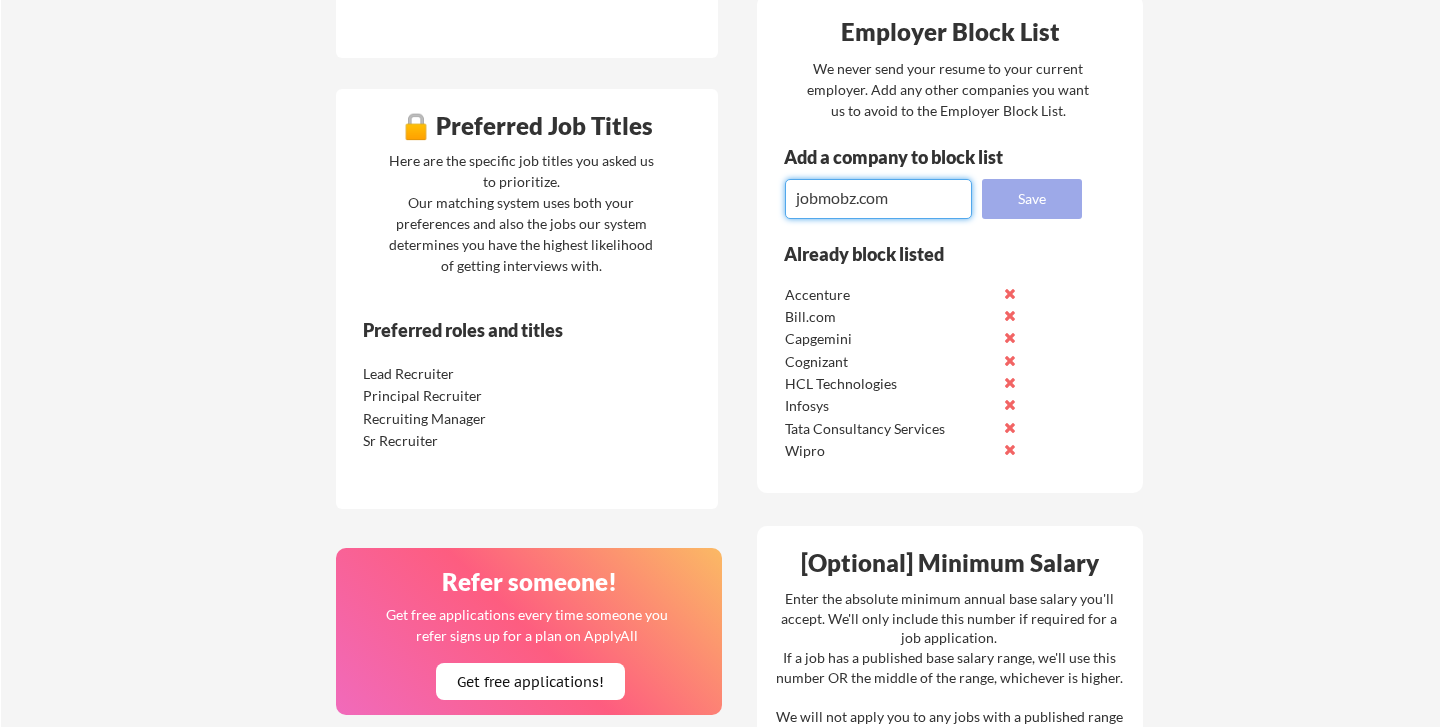 type on "jobmobz.com" 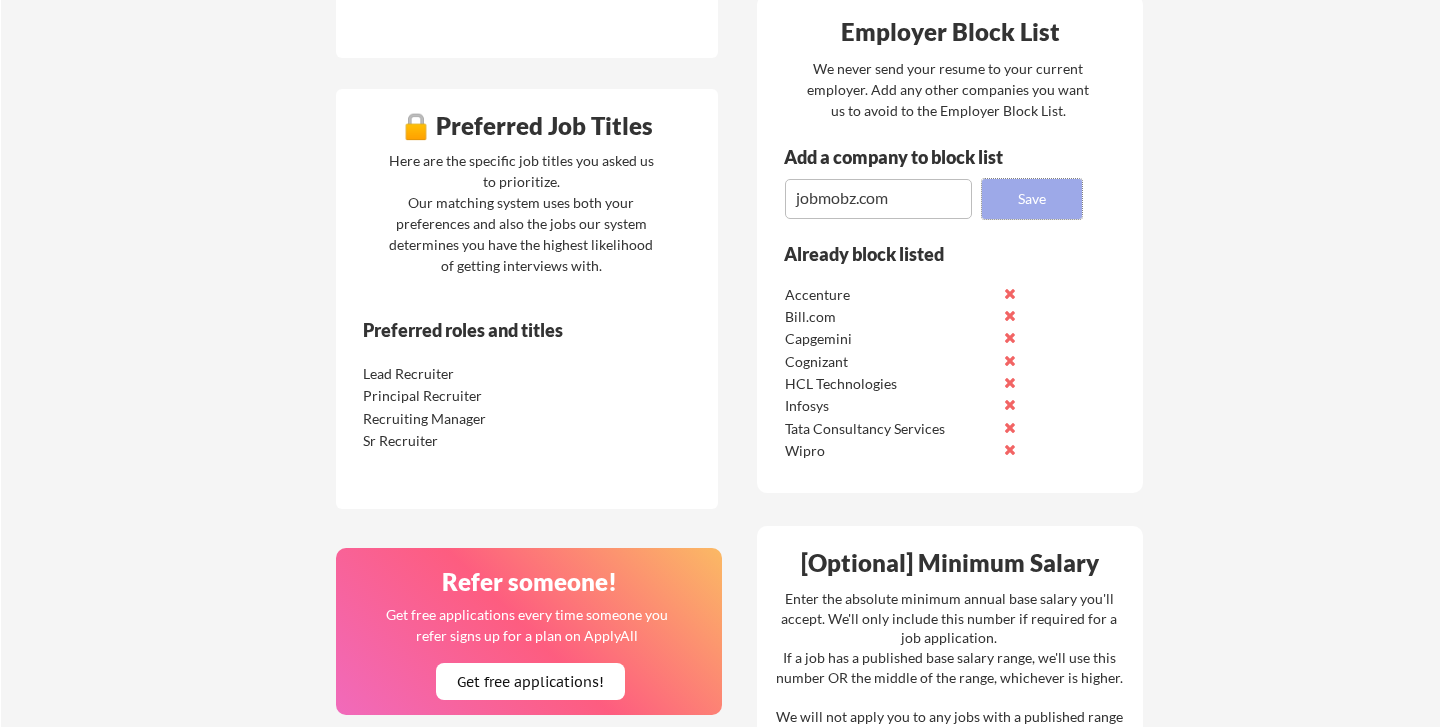 click on "Save" at bounding box center [1032, 199] 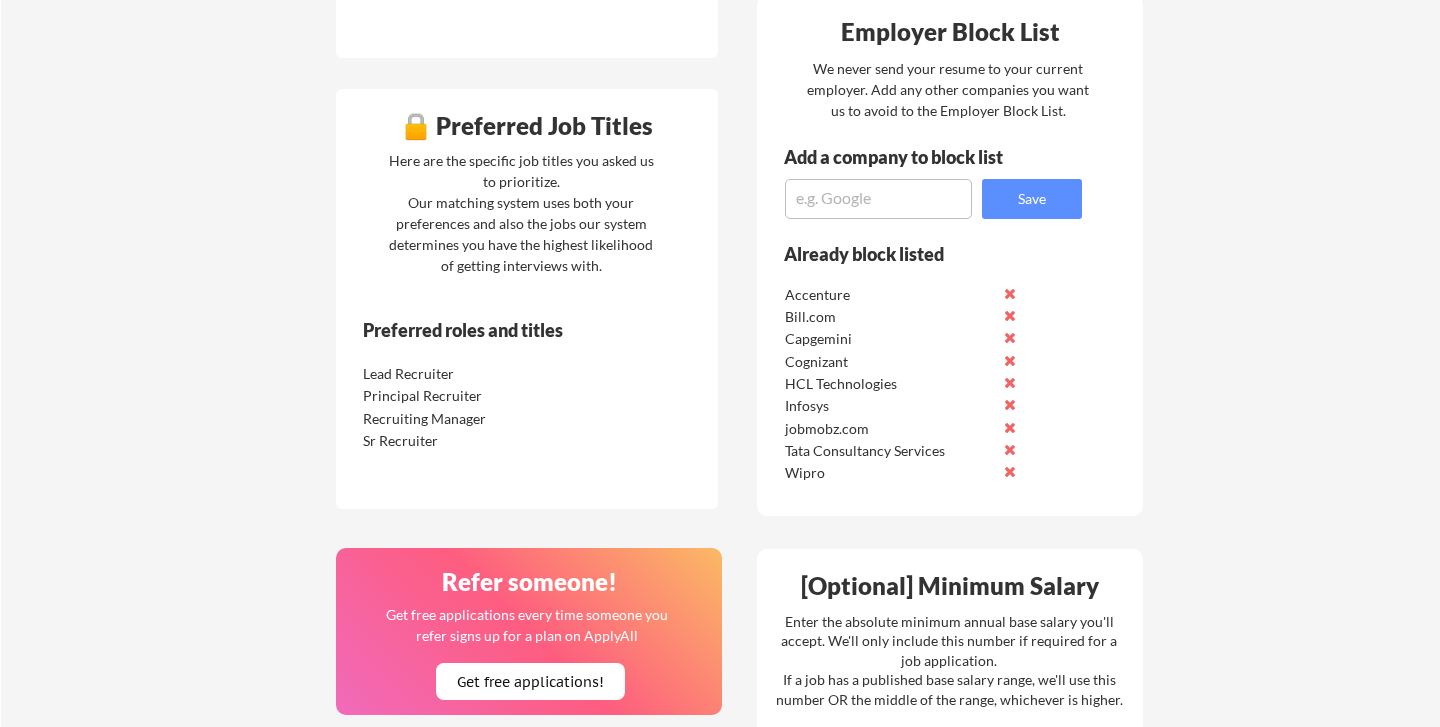 click at bounding box center (878, 199) 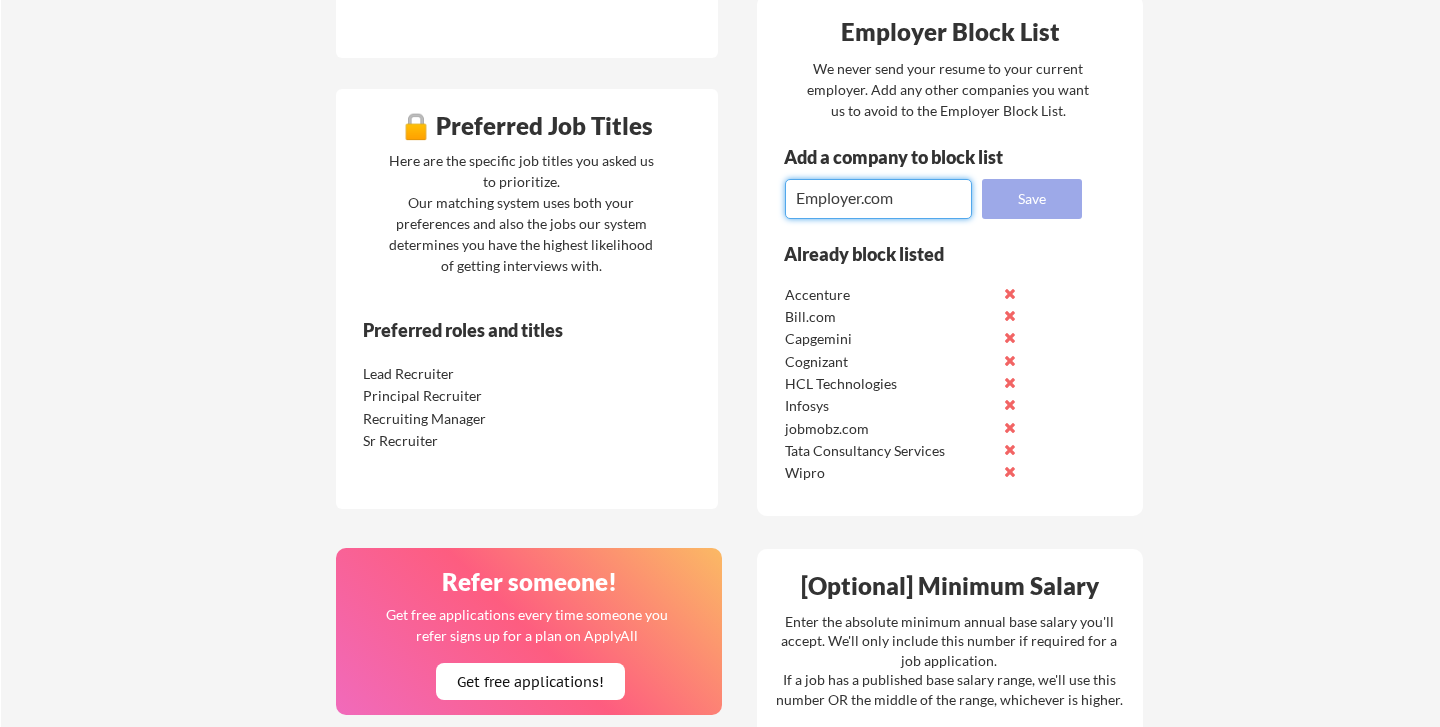 type on "Employer.com" 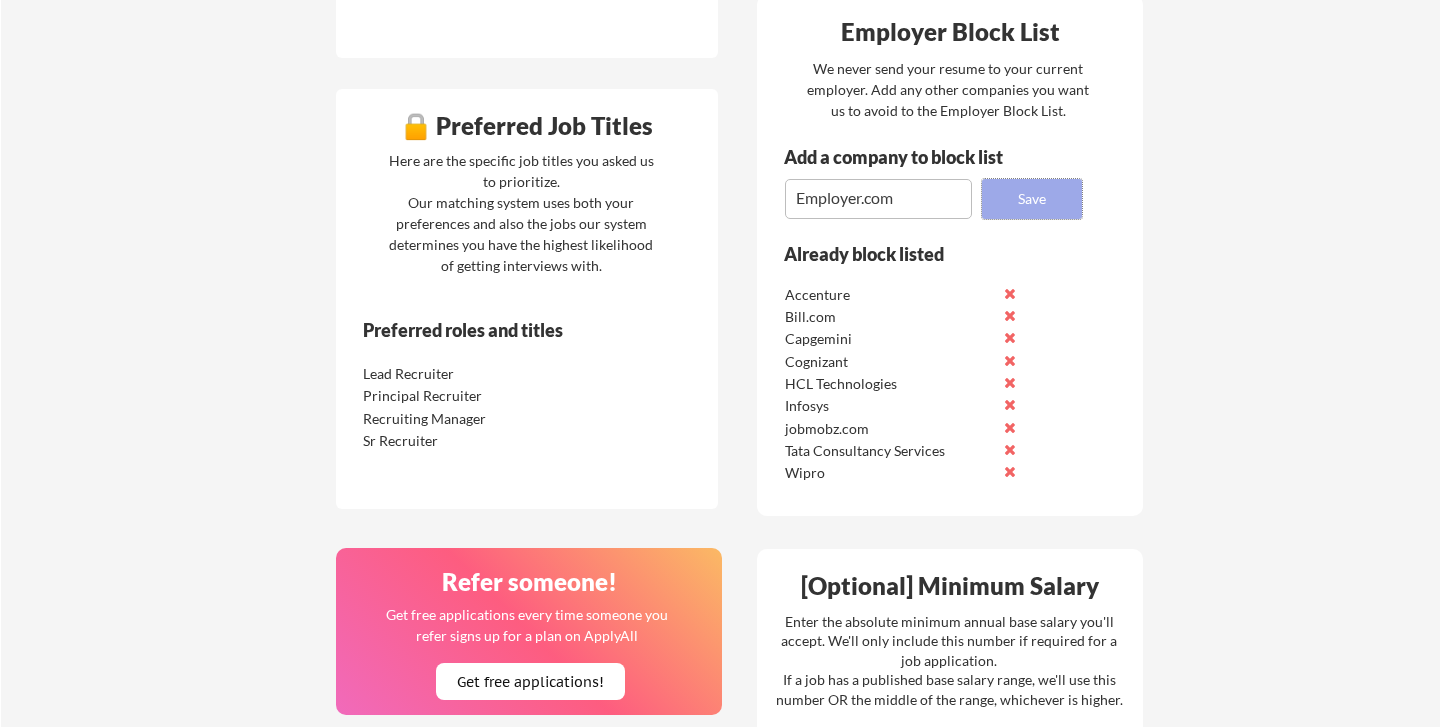 click on "Save" at bounding box center [1032, 199] 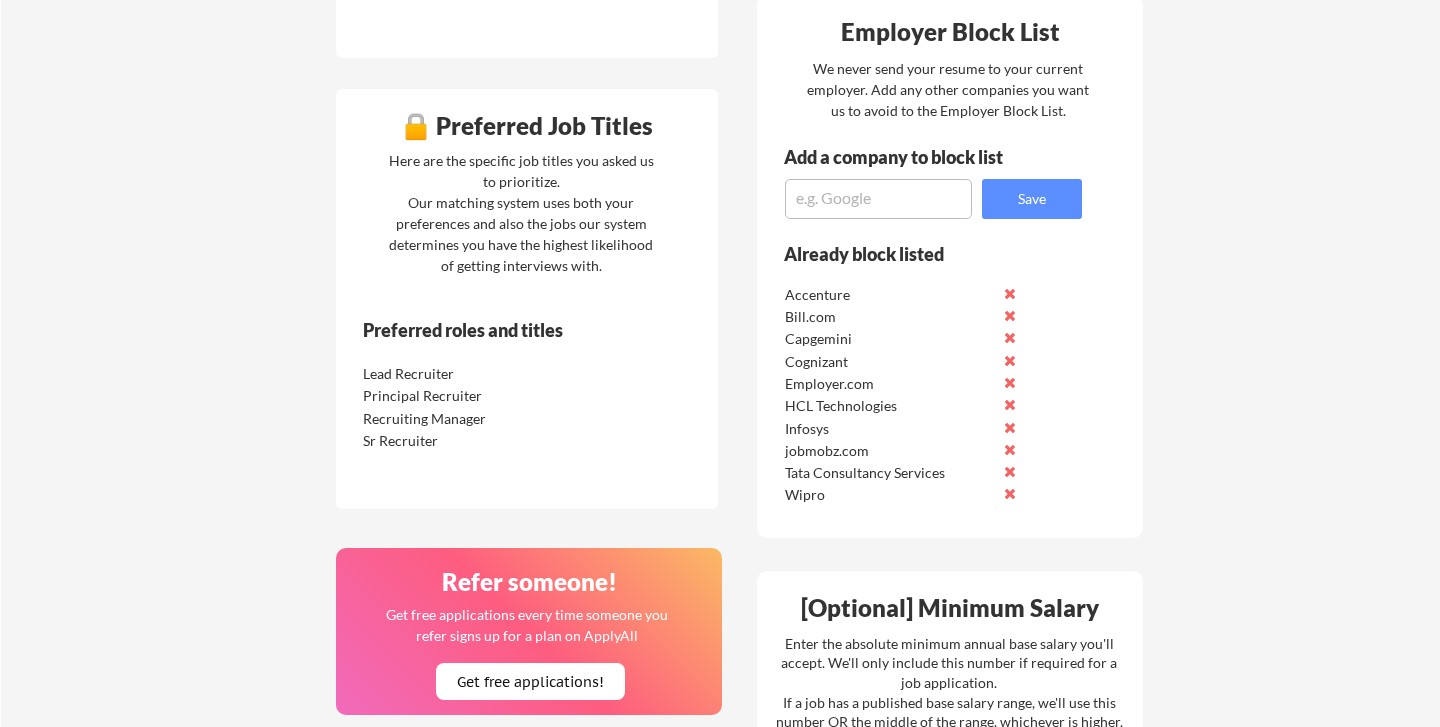 click at bounding box center [878, 199] 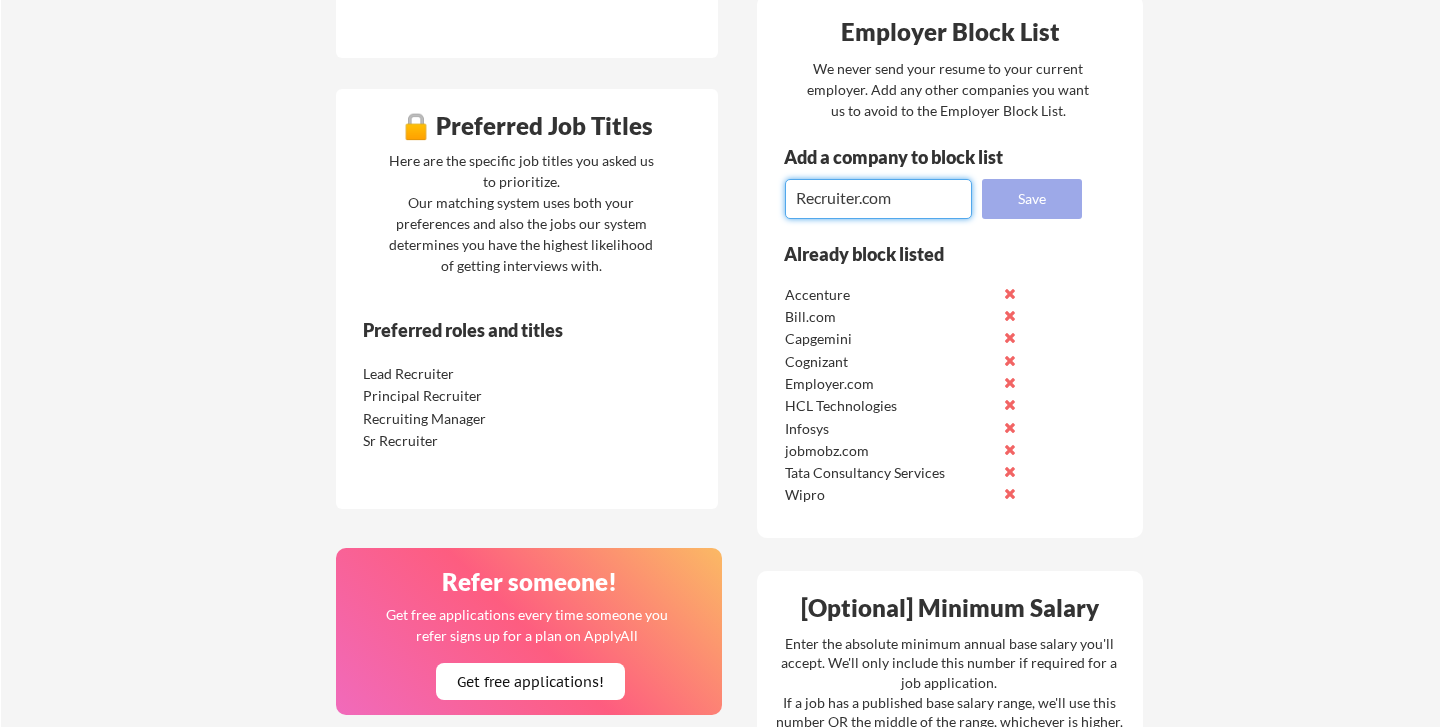 type on "Recruiter.com" 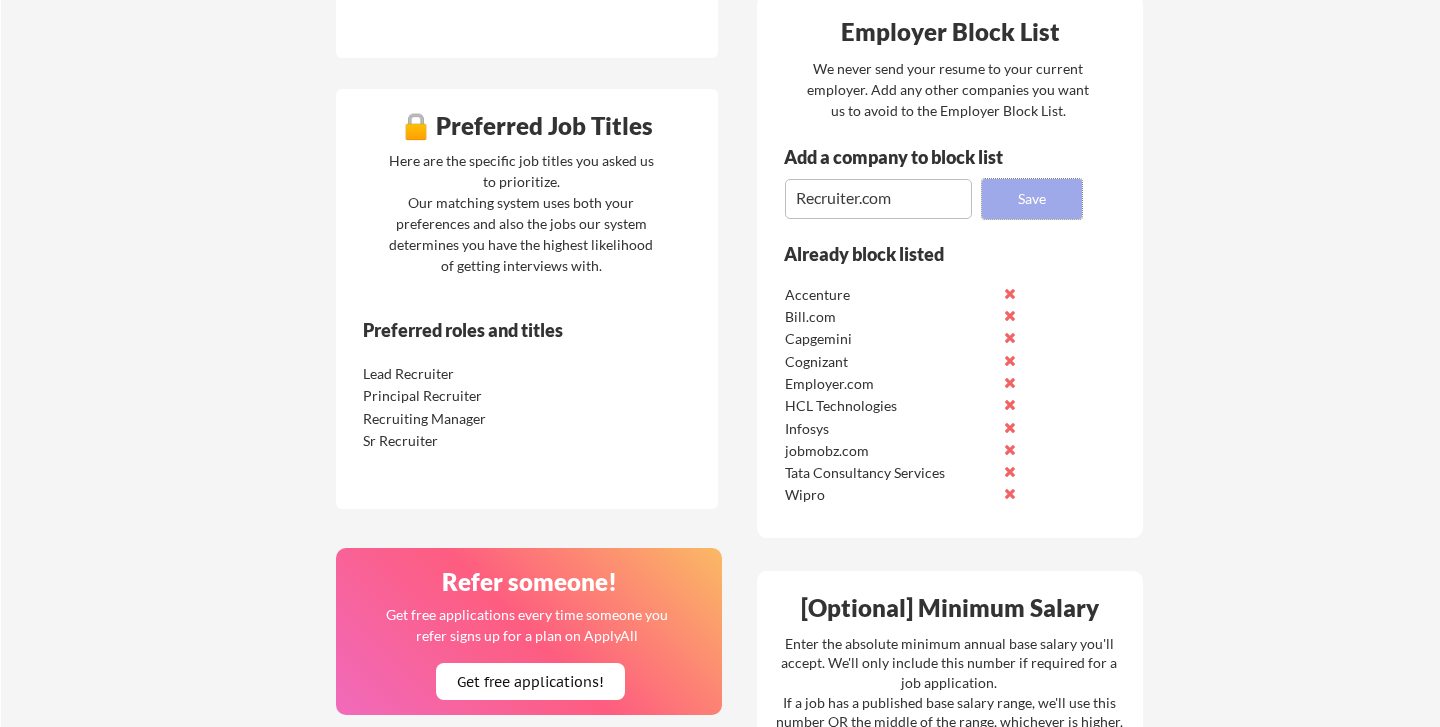 click on "Save" at bounding box center [1032, 199] 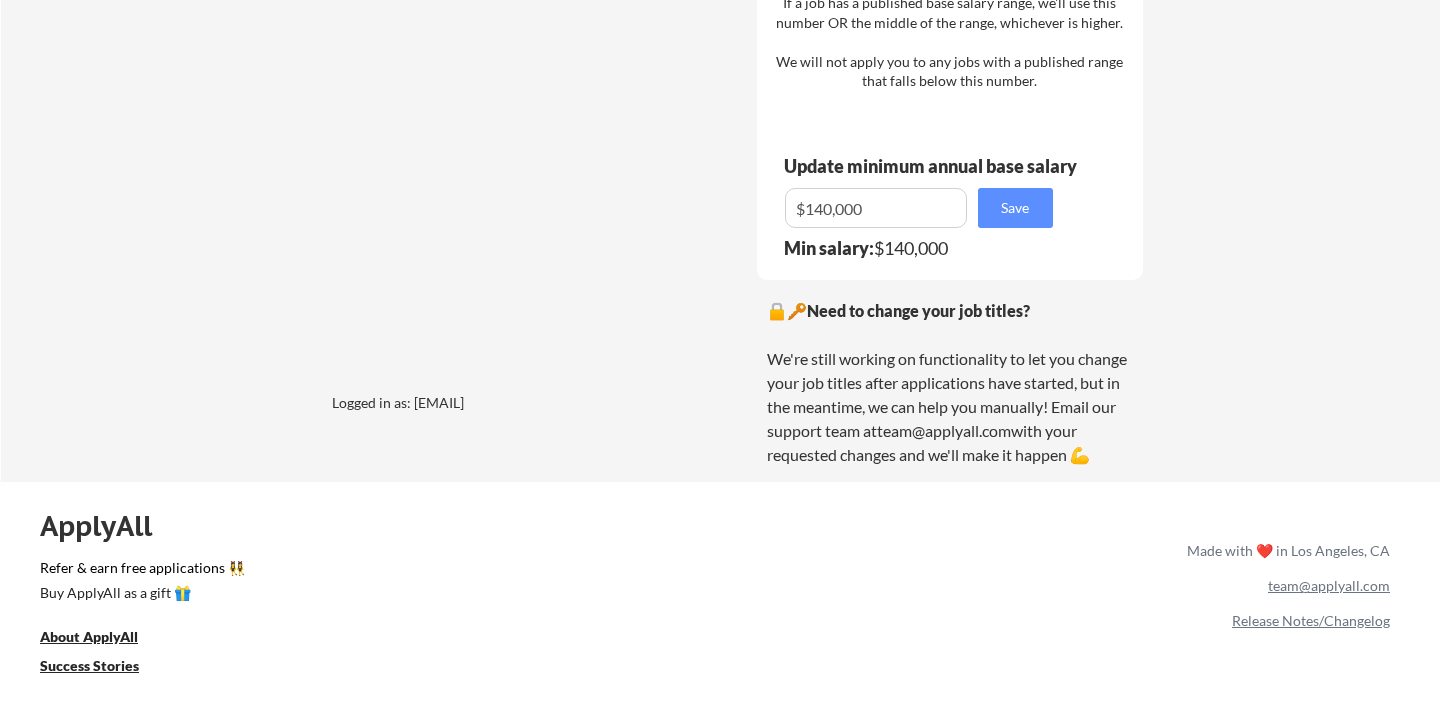 scroll, scrollTop: 1613, scrollLeft: 0, axis: vertical 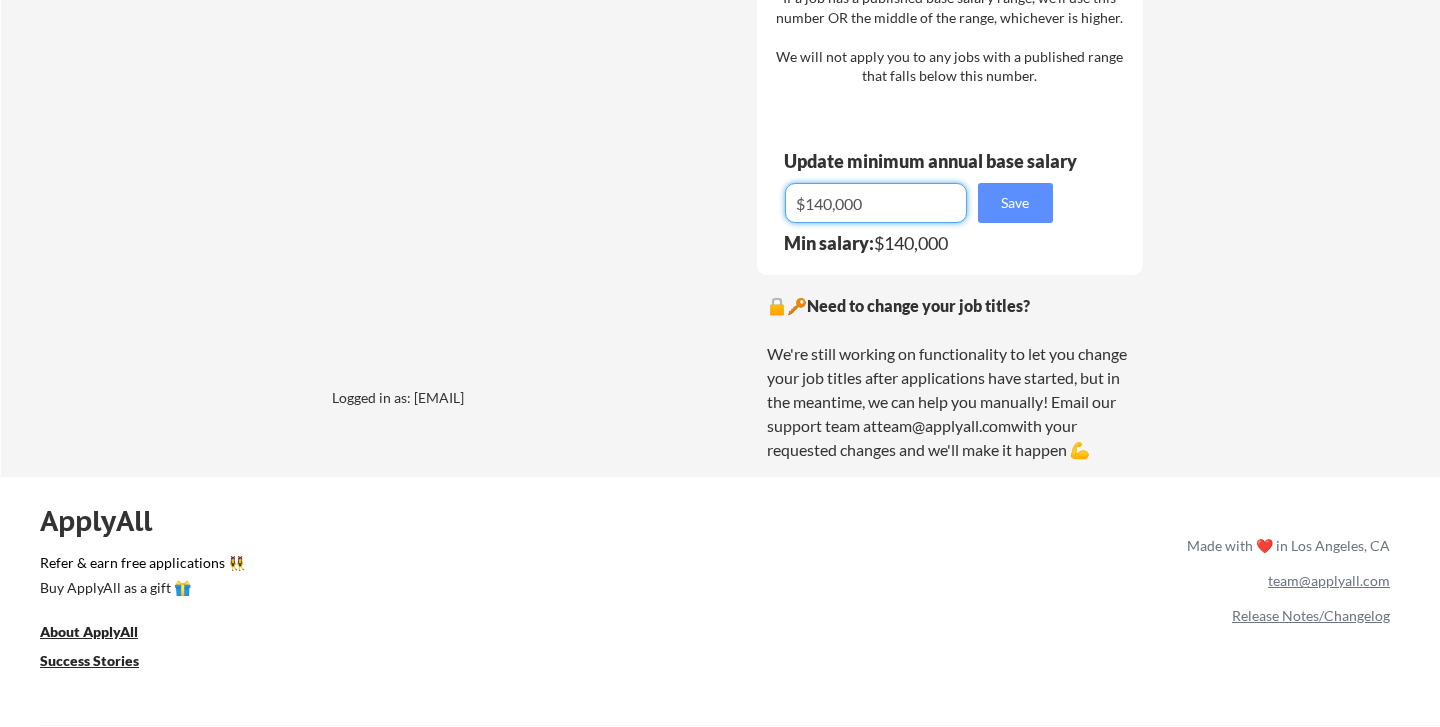 click at bounding box center (876, 203) 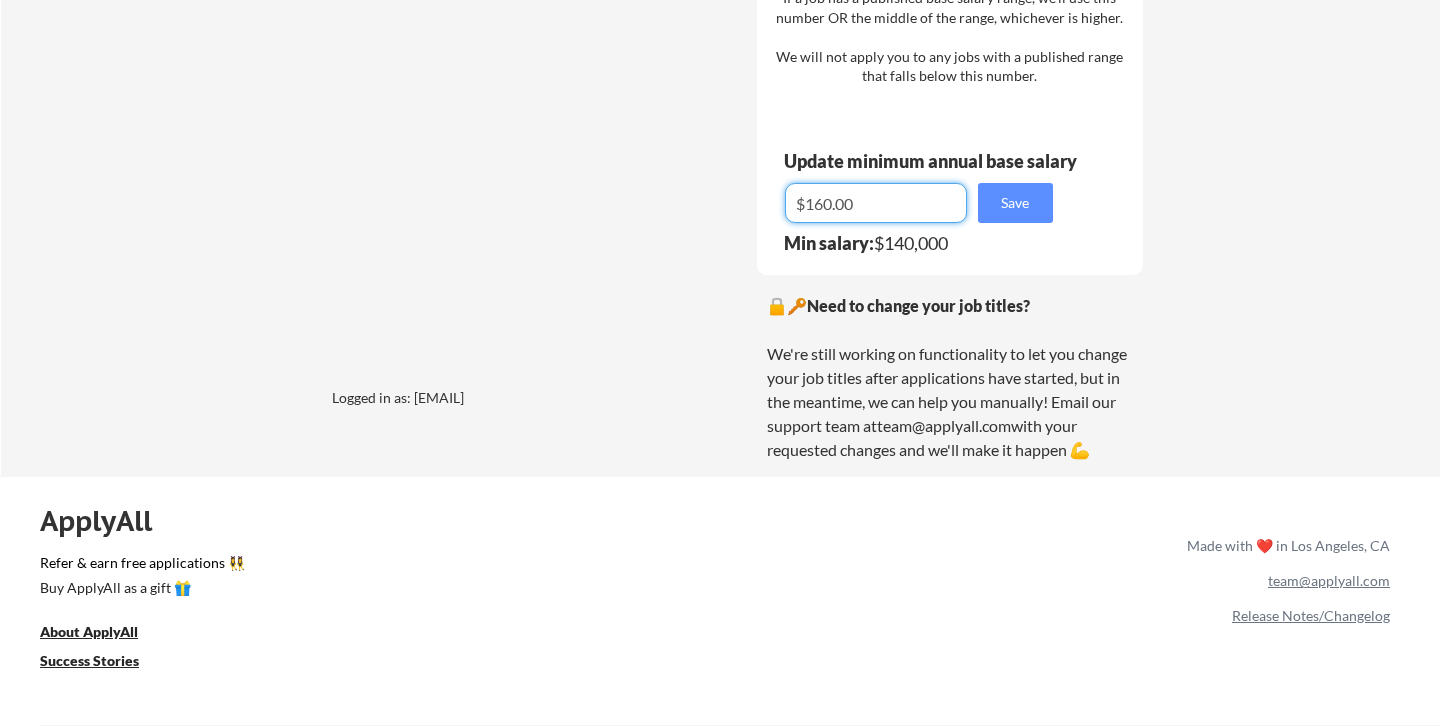 click at bounding box center (876, 203) 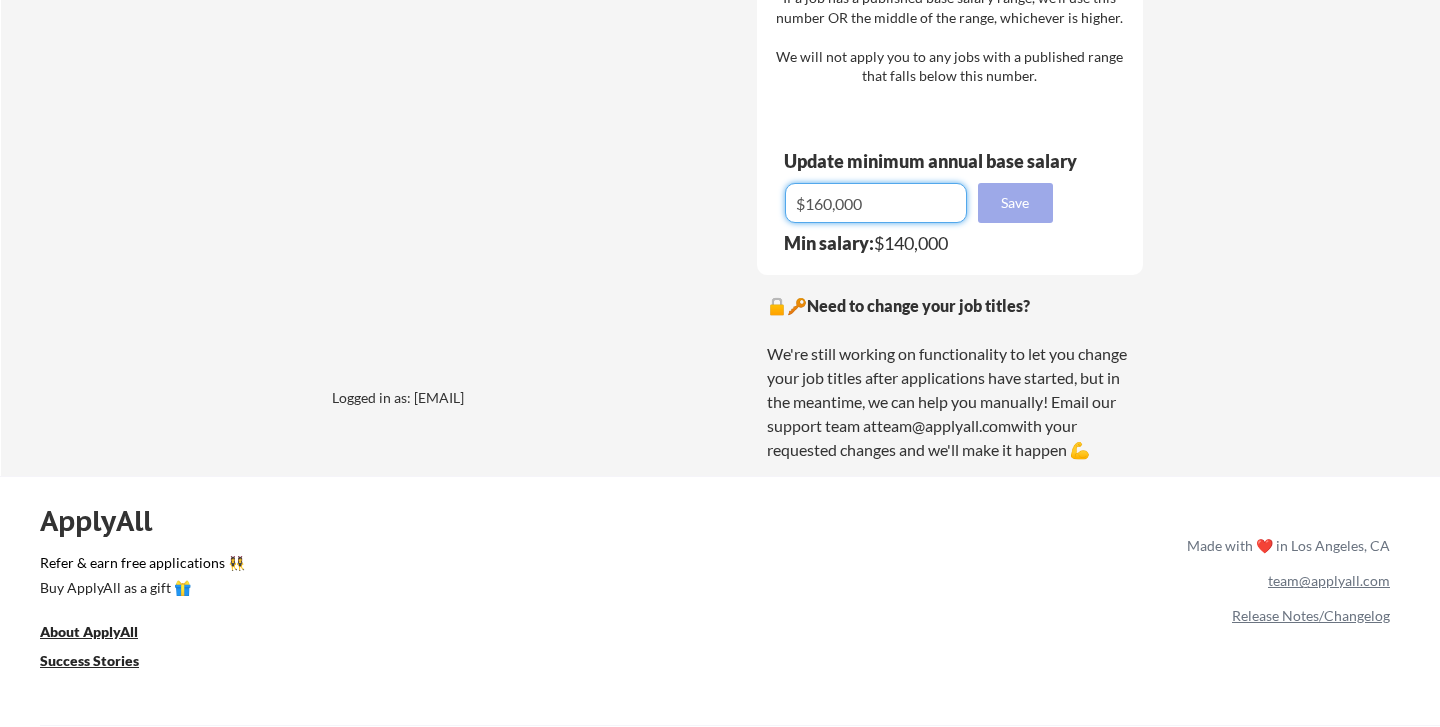 type on "$160,000" 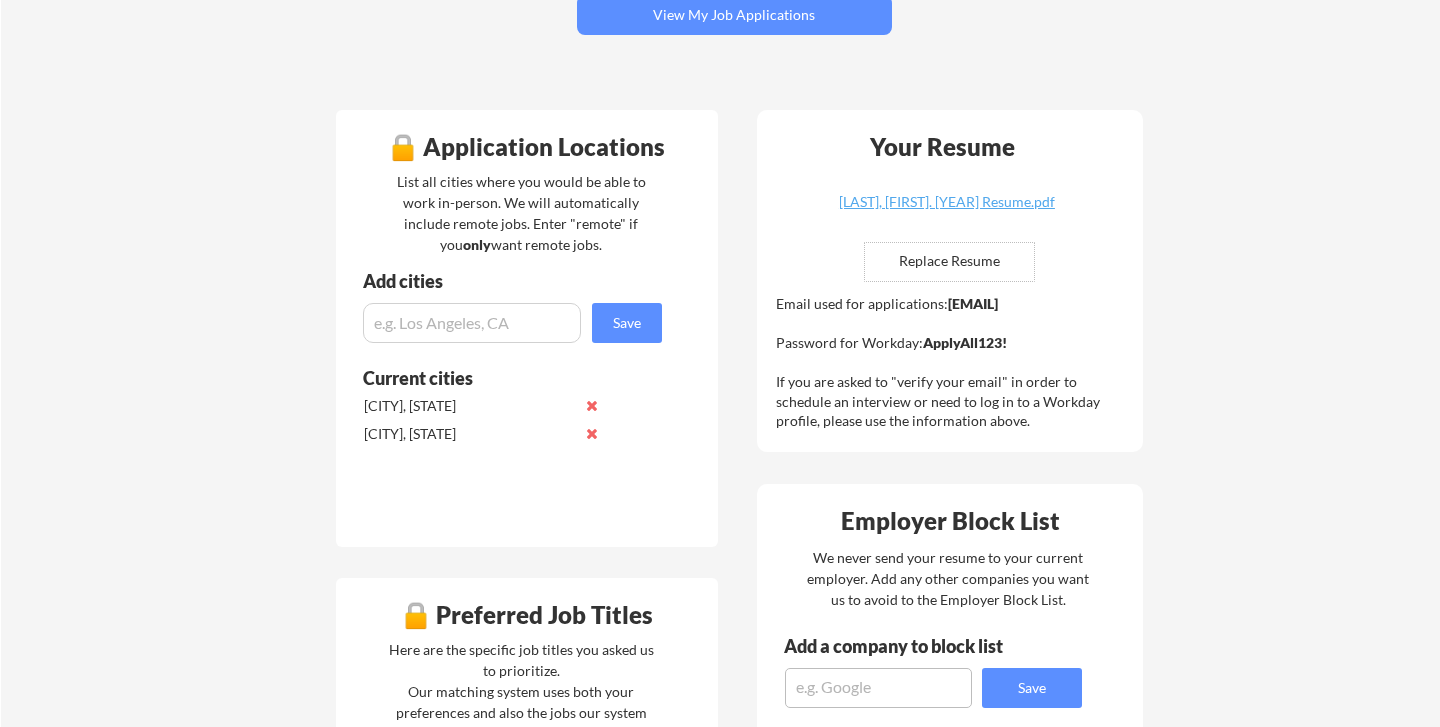 scroll, scrollTop: 0, scrollLeft: 0, axis: both 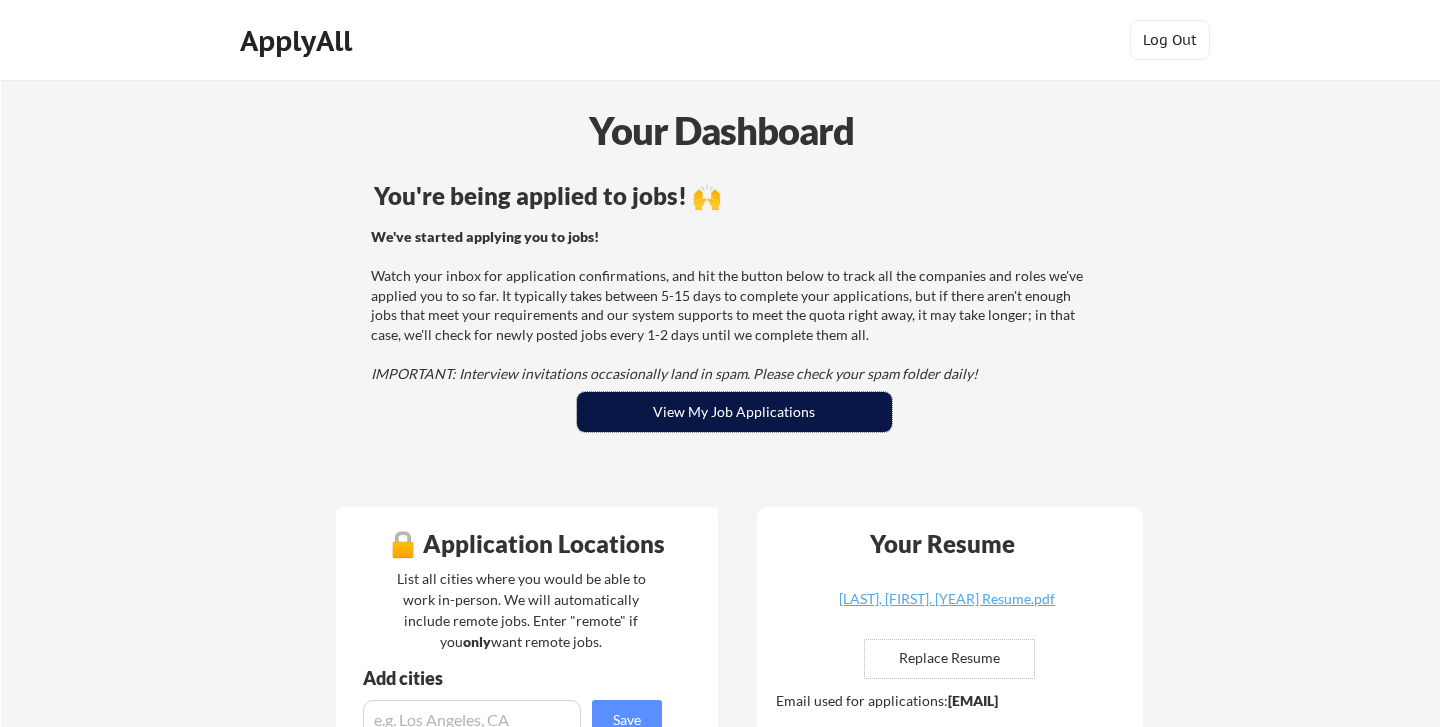 click on "View My Job Applications" at bounding box center (734, 412) 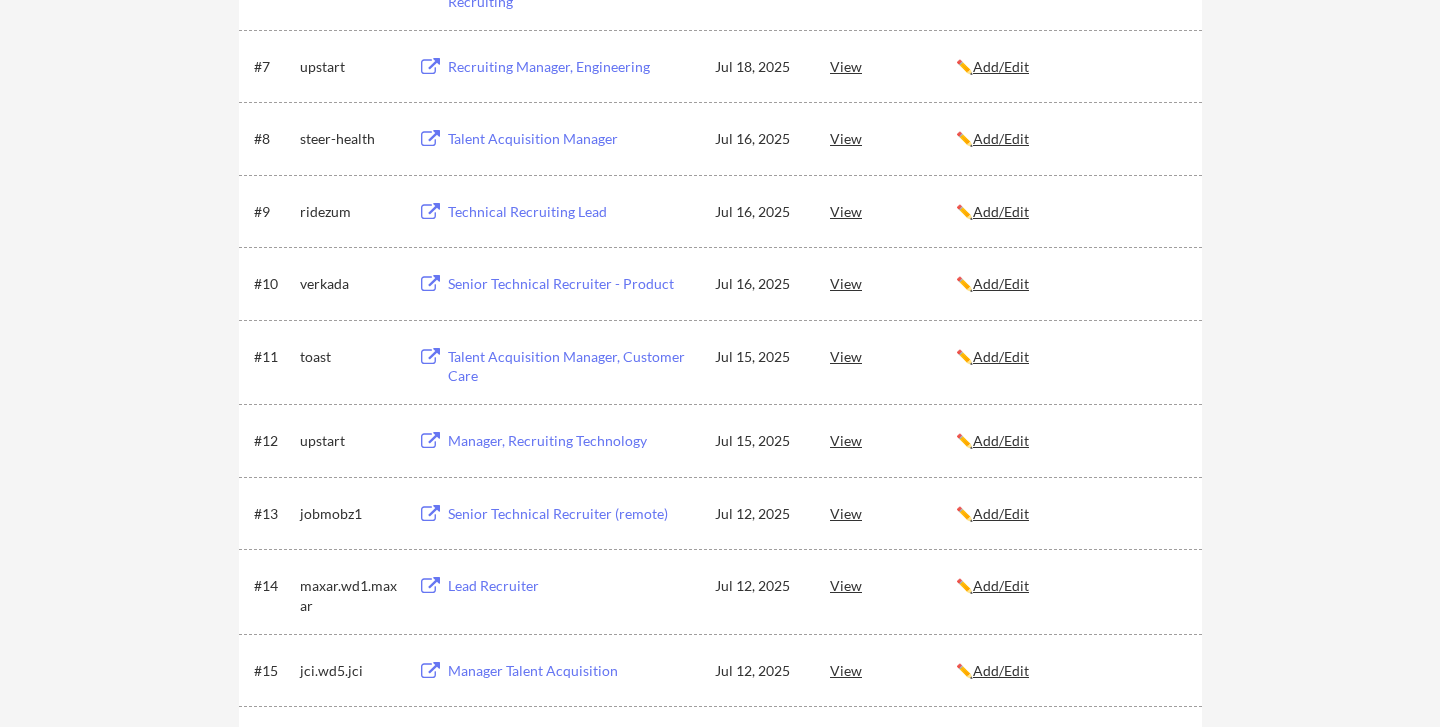 scroll, scrollTop: 845, scrollLeft: 0, axis: vertical 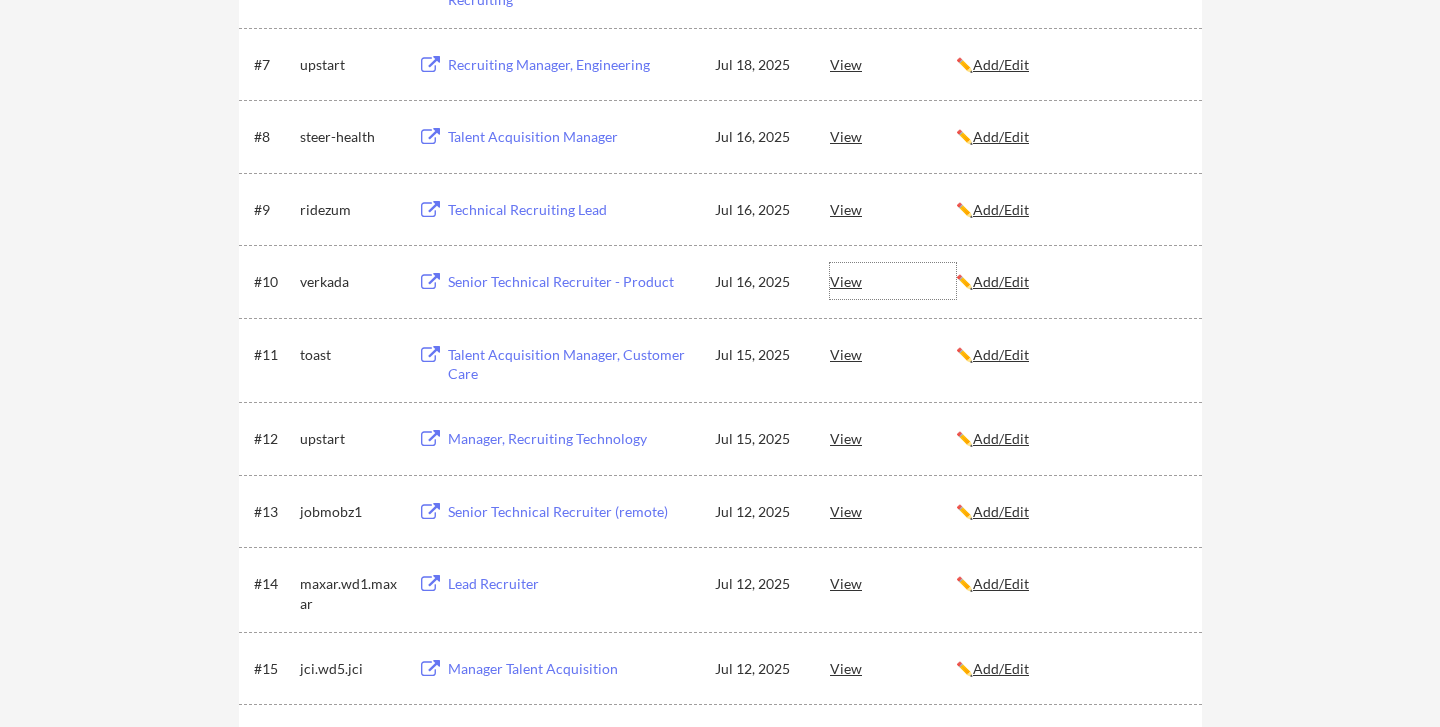 click on "View" at bounding box center (893, 281) 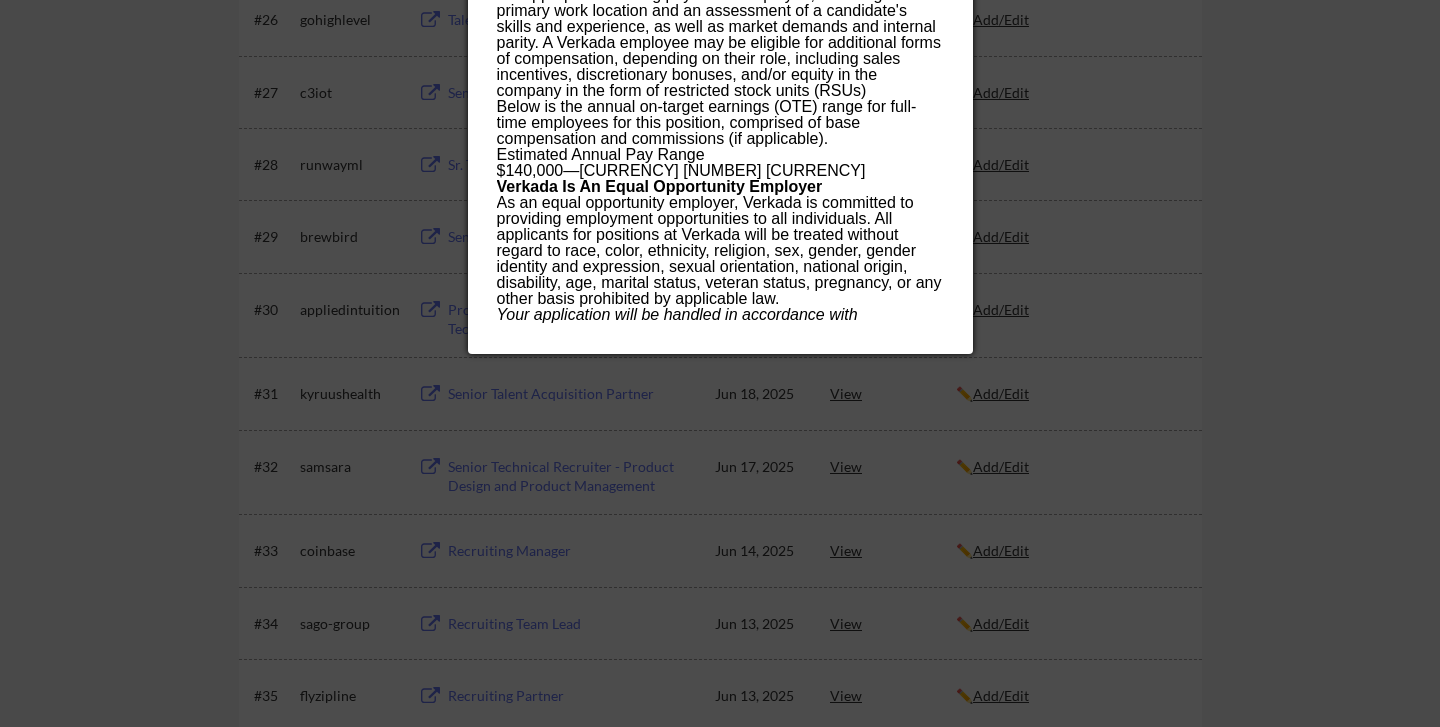scroll, scrollTop: 2356, scrollLeft: 0, axis: vertical 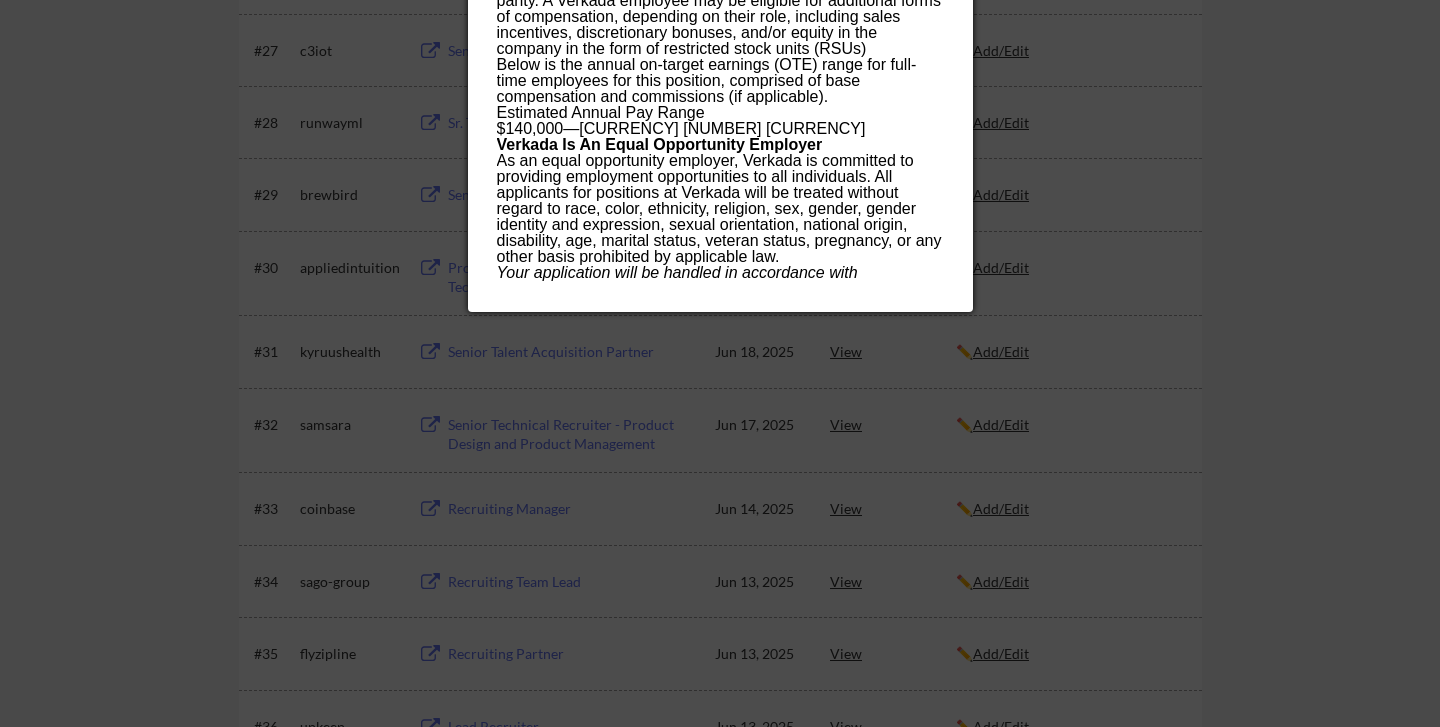 click at bounding box center [720, 363] 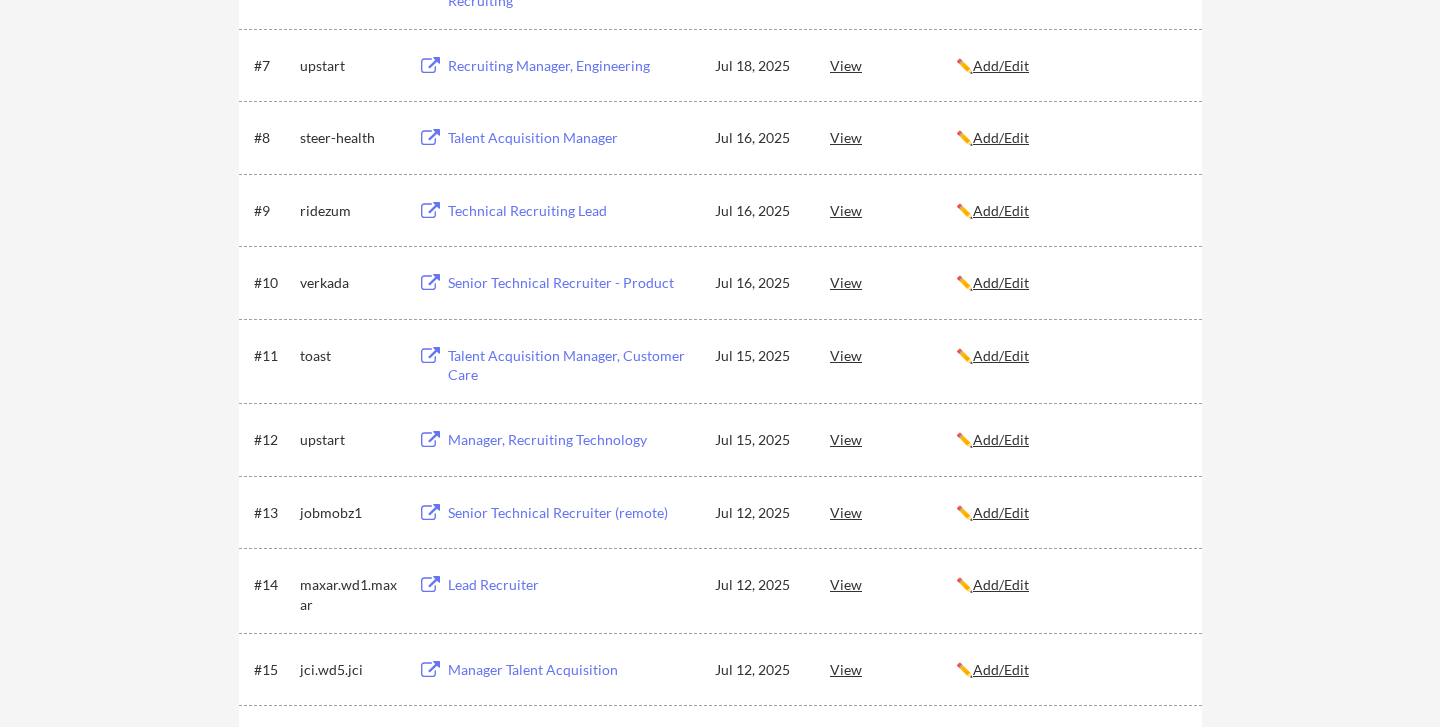 scroll, scrollTop: 838, scrollLeft: 0, axis: vertical 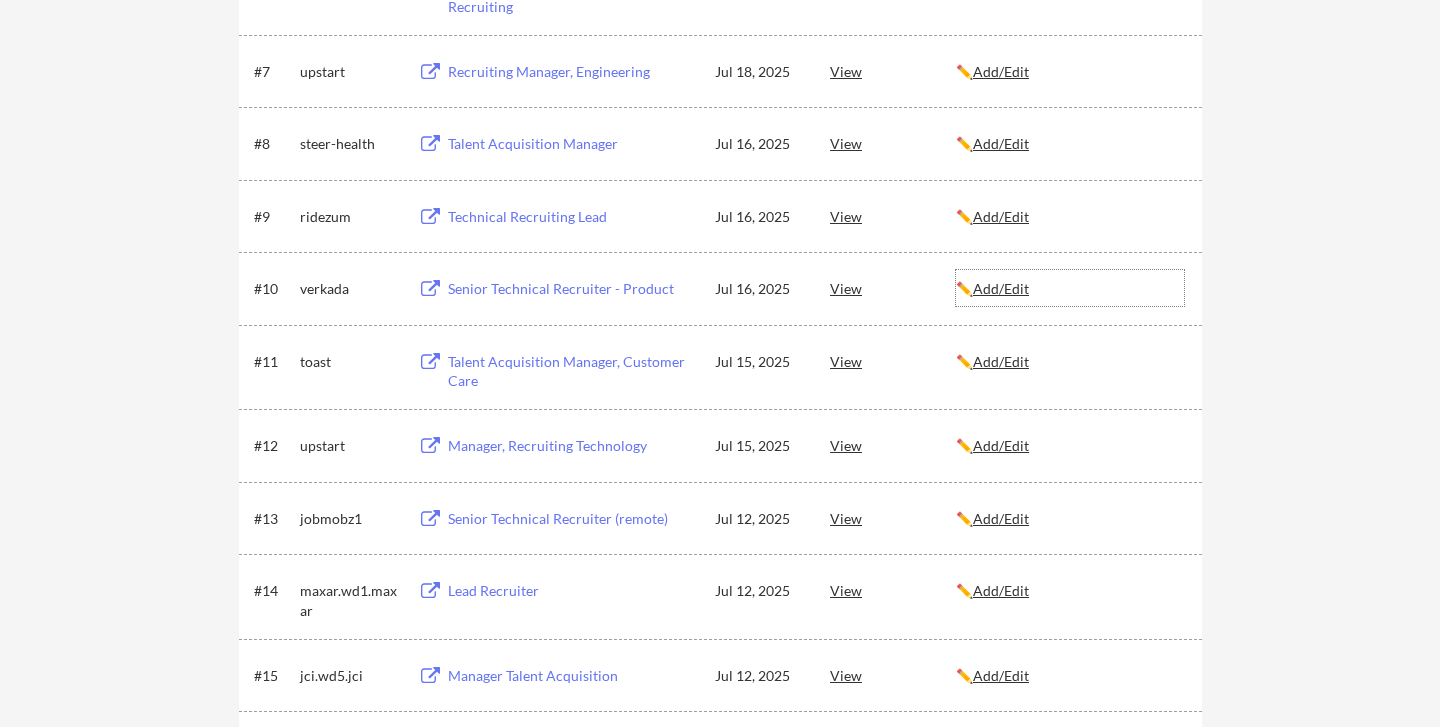 click on "Add/Edit" at bounding box center (1001, 288) 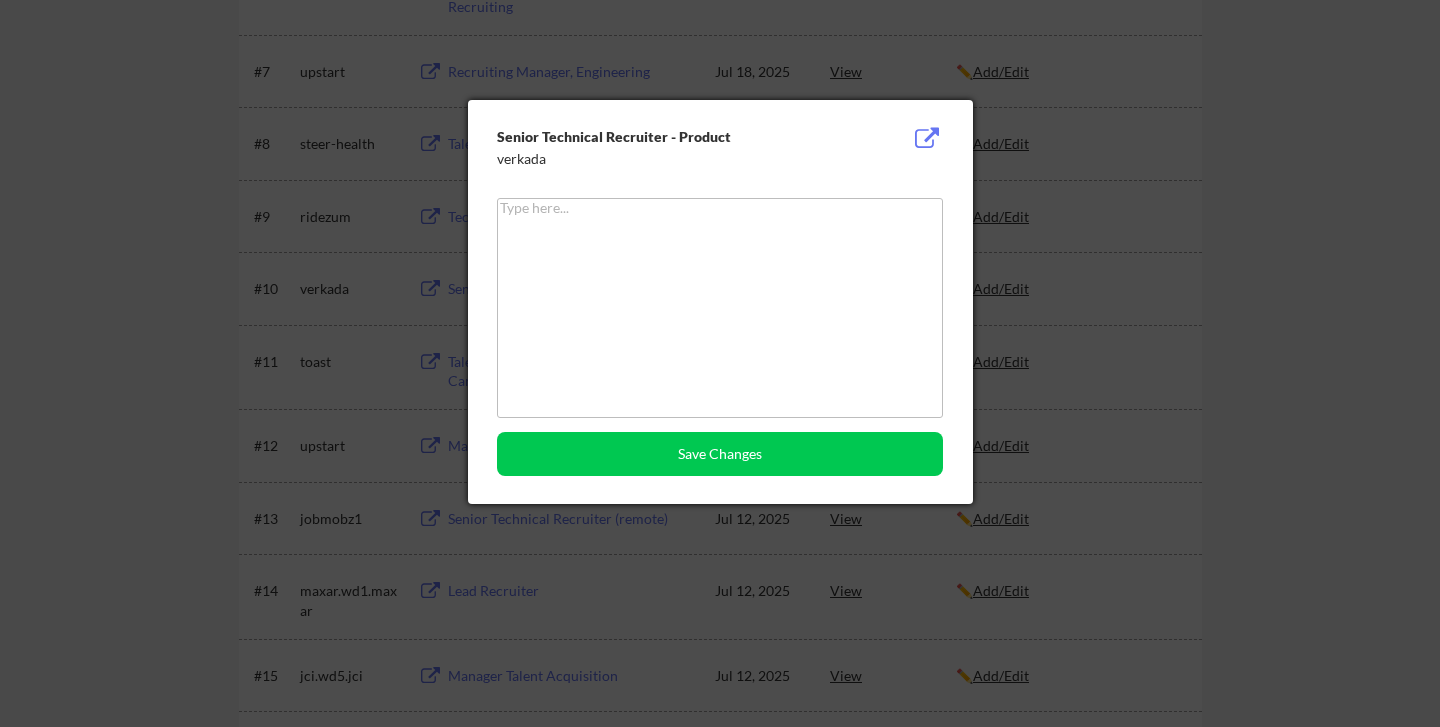 click at bounding box center [720, 363] 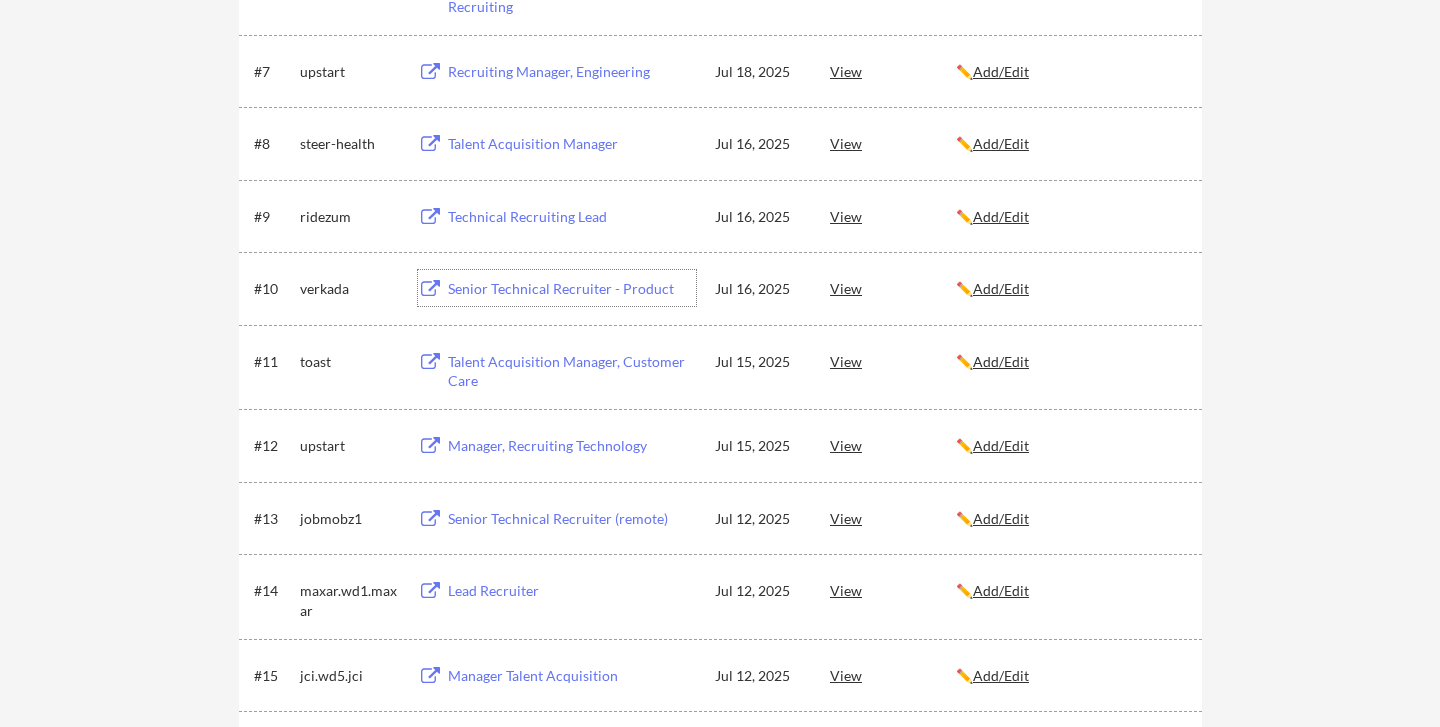 click on "Senior Technical Recruiter - Product" at bounding box center [572, 289] 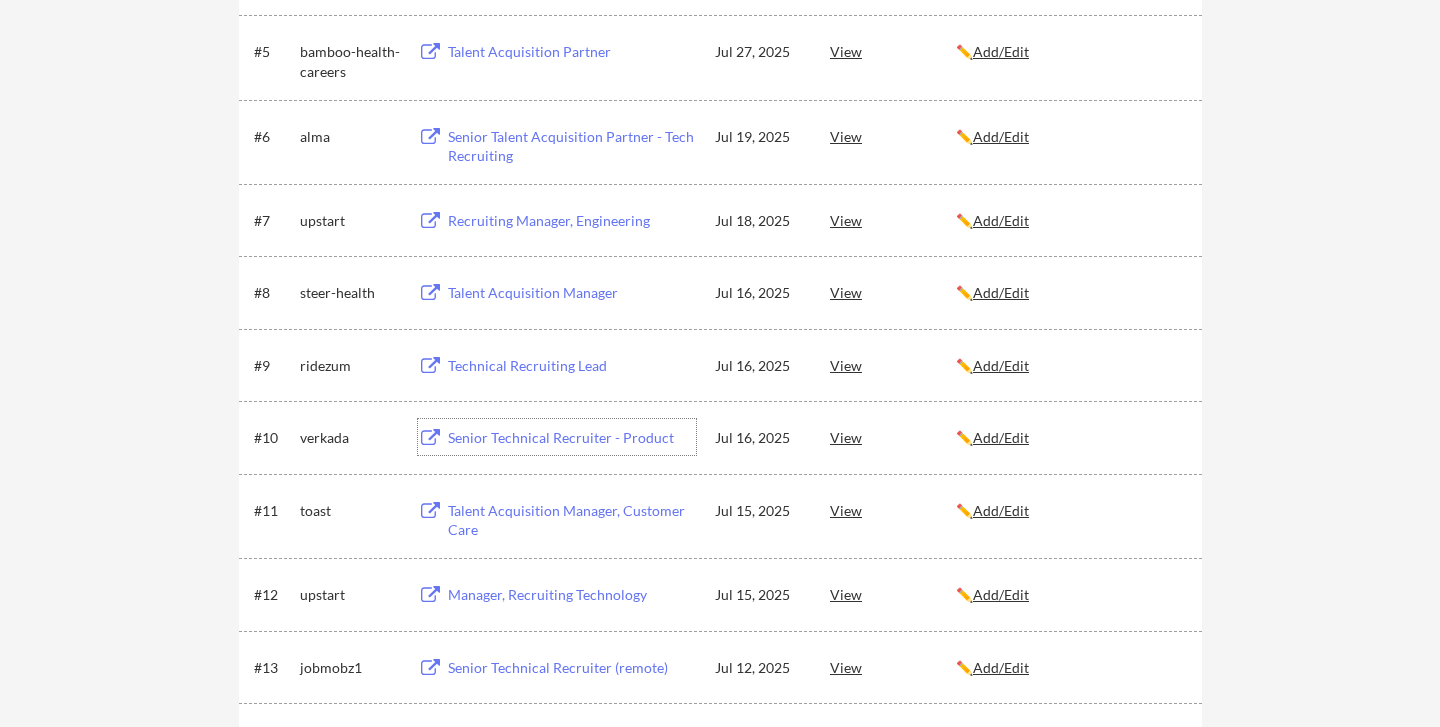 scroll, scrollTop: 0, scrollLeft: 0, axis: both 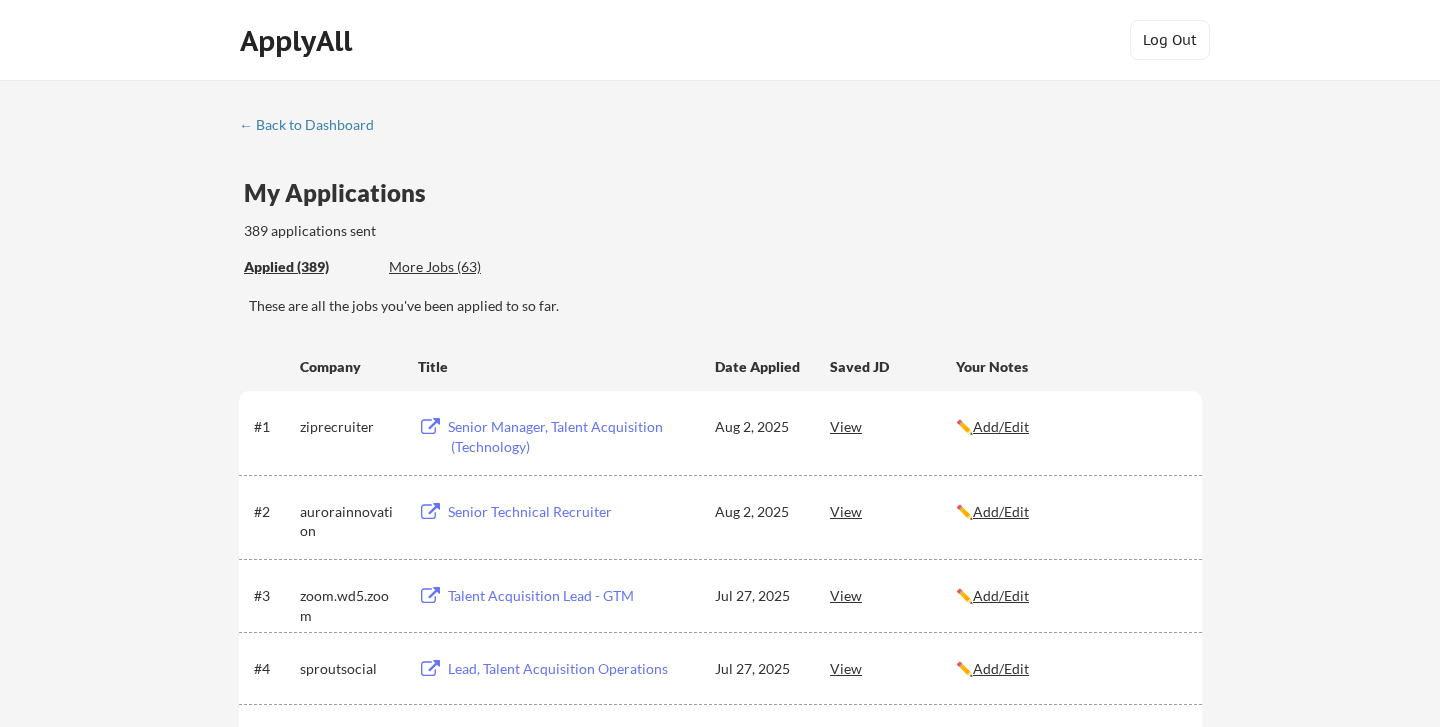 click on "← Back to Dashboard My Applications 389 applications sent Applied (389) More Jobs (63) These are all the jobs you've been applied to so far.  Company Title Date Applied Saved JD Your Notes #1 ziprecruiter Senior Manager, Talent Acquisition  (Technology) Aug 2, 2025 View    ✏️  Add/Edit
#2 aurorainnovation Senior Technical Recruiter Aug 2, 2025 View    ✏️  Add/Edit
#3 zoom.wd5.zoom Talent Acquisition Lead - GTM Jul 27, 2025 View    ✏️  Add/Edit
#4 sproutsocial Lead, Talent Acquisition Operations Jul 27, 2025 View    ✏️  Add/Edit
#5 bamboo-health-careers Talent Acquisition Partner Jul 27, 2025 View    ✏️  Add/Edit
#6 alma Senior Talent Acquisition Partner - Tech Recruiting Jul 19, 2025 View    ✏️  Add/Edit
#7 upstart Recruiting Manager, Engineering Jul 18, 2025 View    ✏️  Add/Edit
#8 steer-health Talent Acquisition Manager Jul 16, 2025 View    ✏️  Add/Edit
#9 ridezum Technical Recruiting Lead Jul 16, 2025 View    ✏️  Add/Edit
#10 View" at bounding box center (720, 4126) 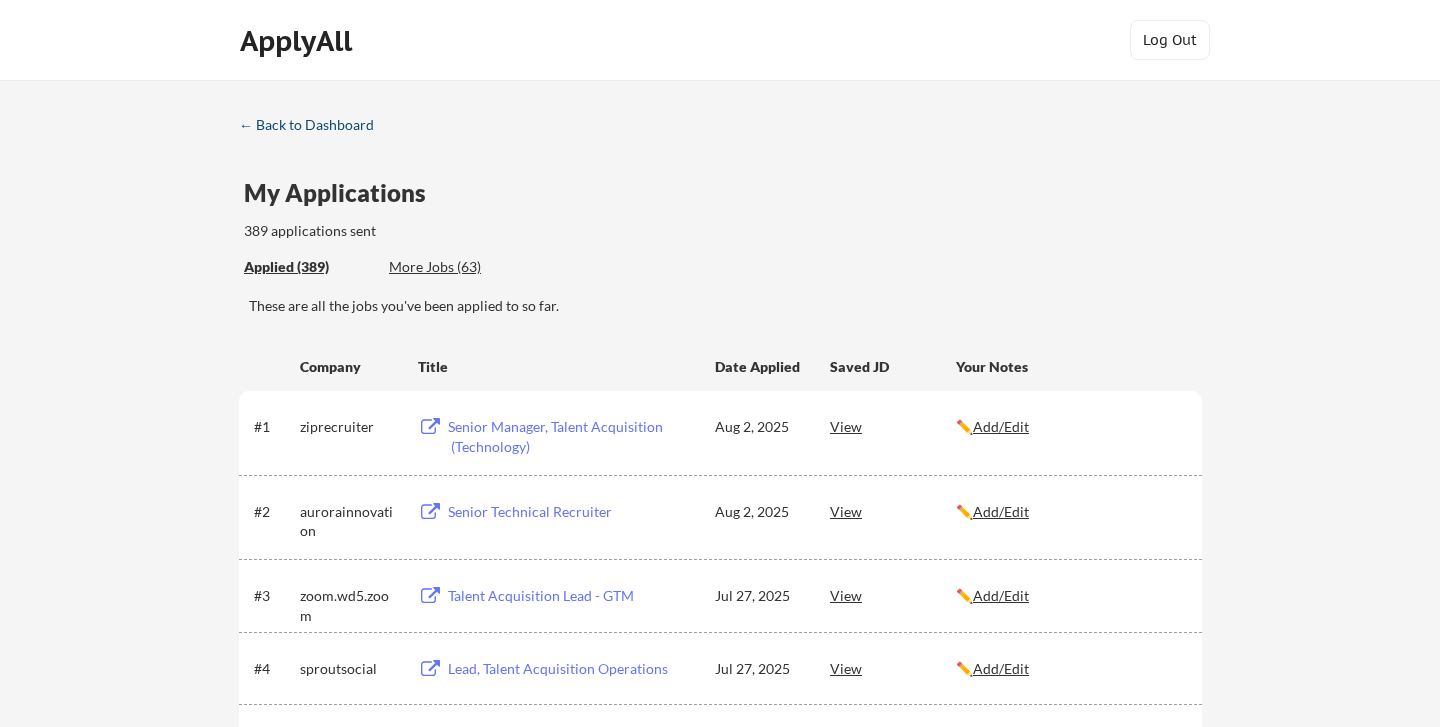 click on "← Back to Dashboard" at bounding box center (314, 125) 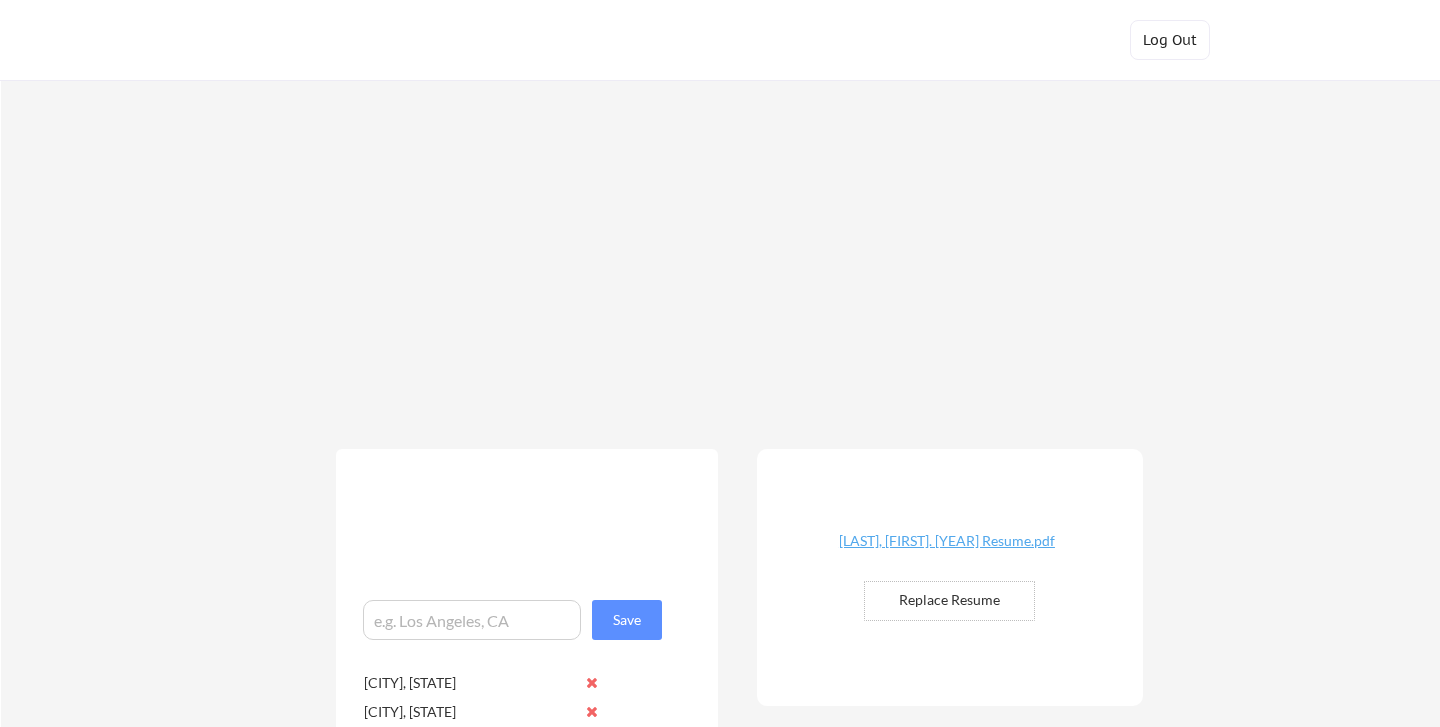 scroll, scrollTop: 0, scrollLeft: 0, axis: both 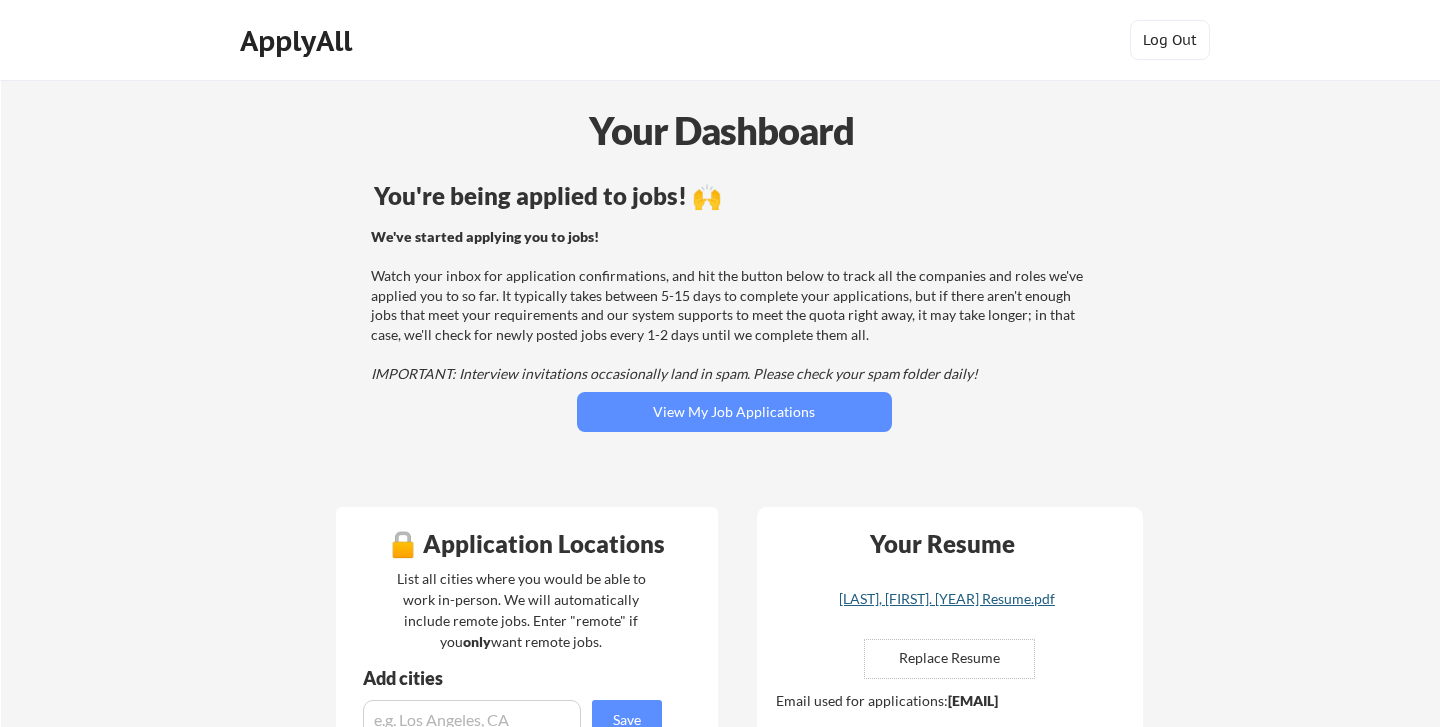 click on "[LAST], [FIRST]. [YEAR] Resume.pdf" at bounding box center (947, 599) 